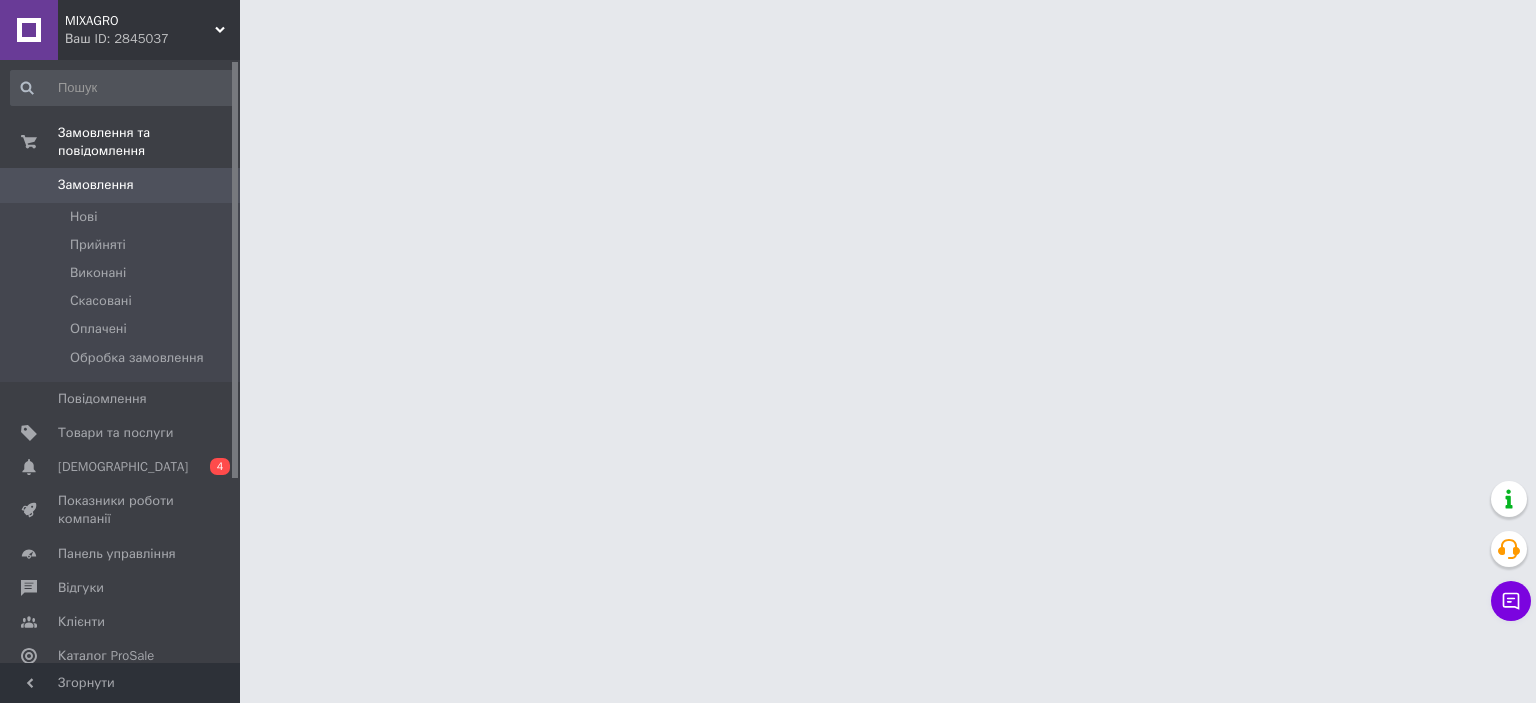 scroll, scrollTop: 0, scrollLeft: 0, axis: both 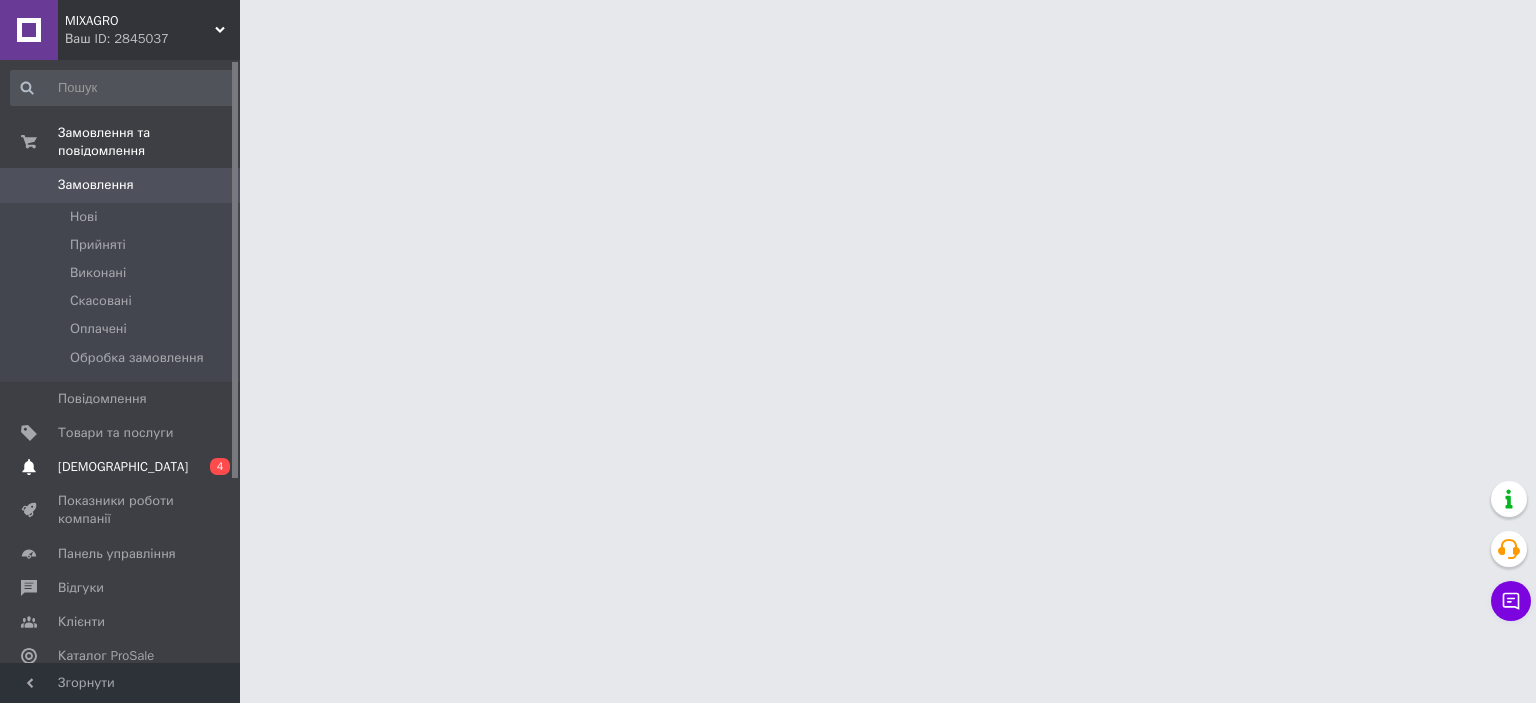 click on "[DEMOGRAPHIC_DATA]" at bounding box center (123, 467) 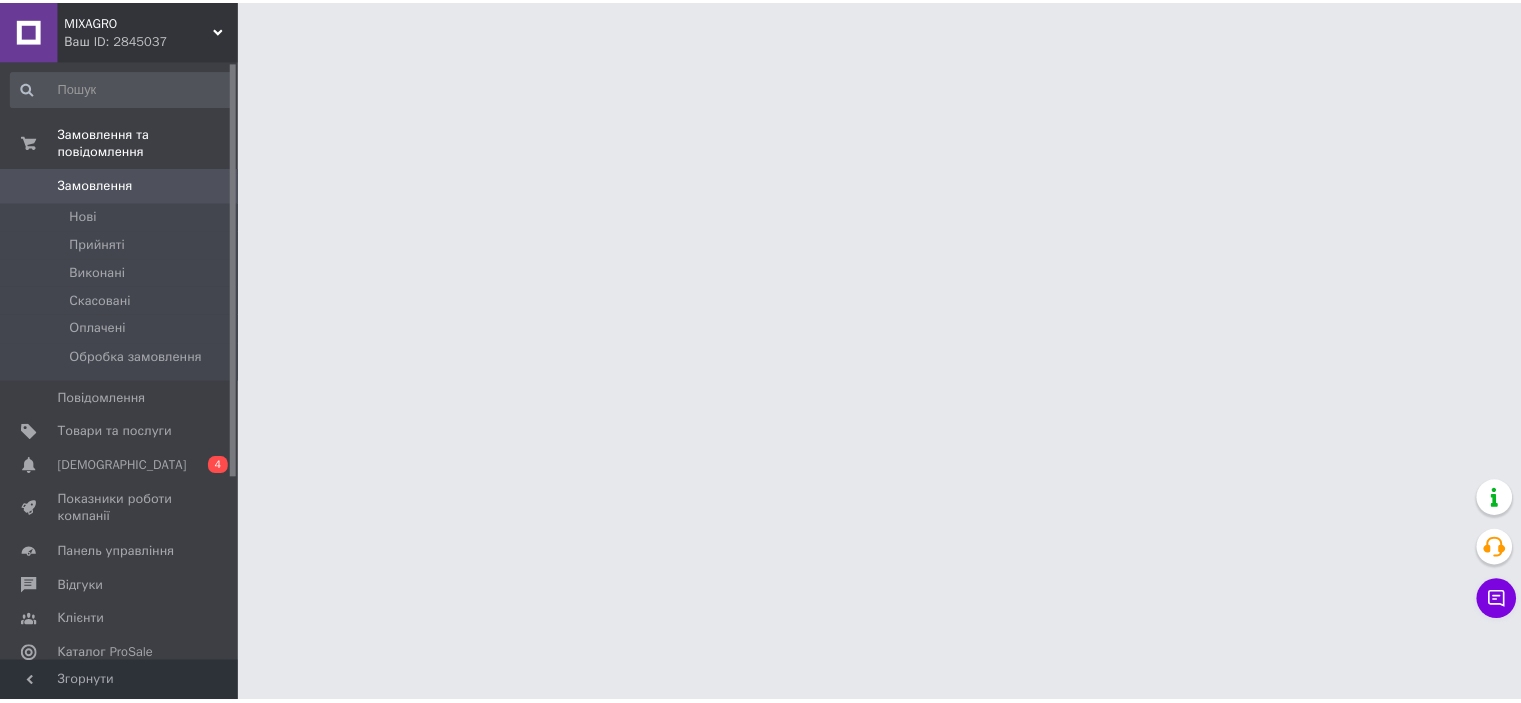 scroll, scrollTop: 0, scrollLeft: 0, axis: both 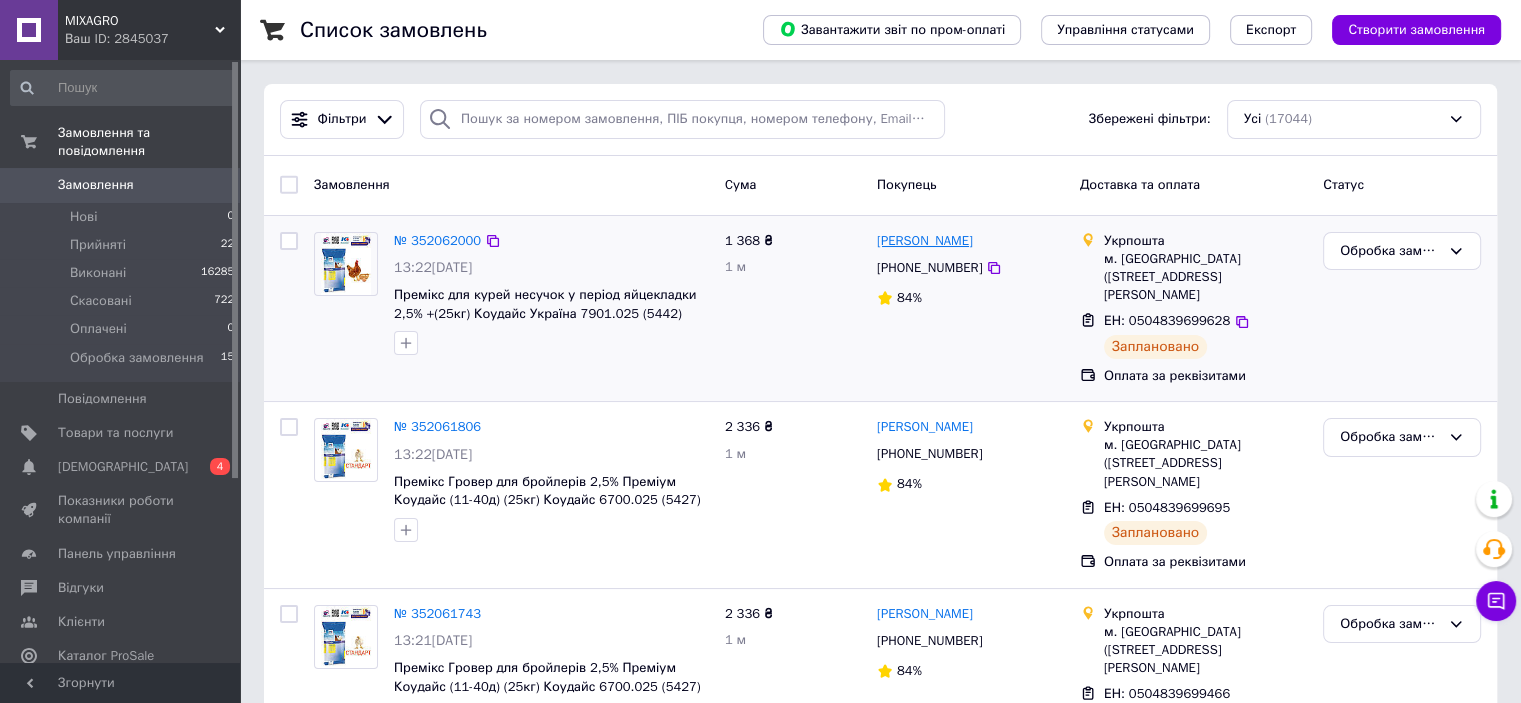 click on "[PERSON_NAME]" at bounding box center [925, 241] 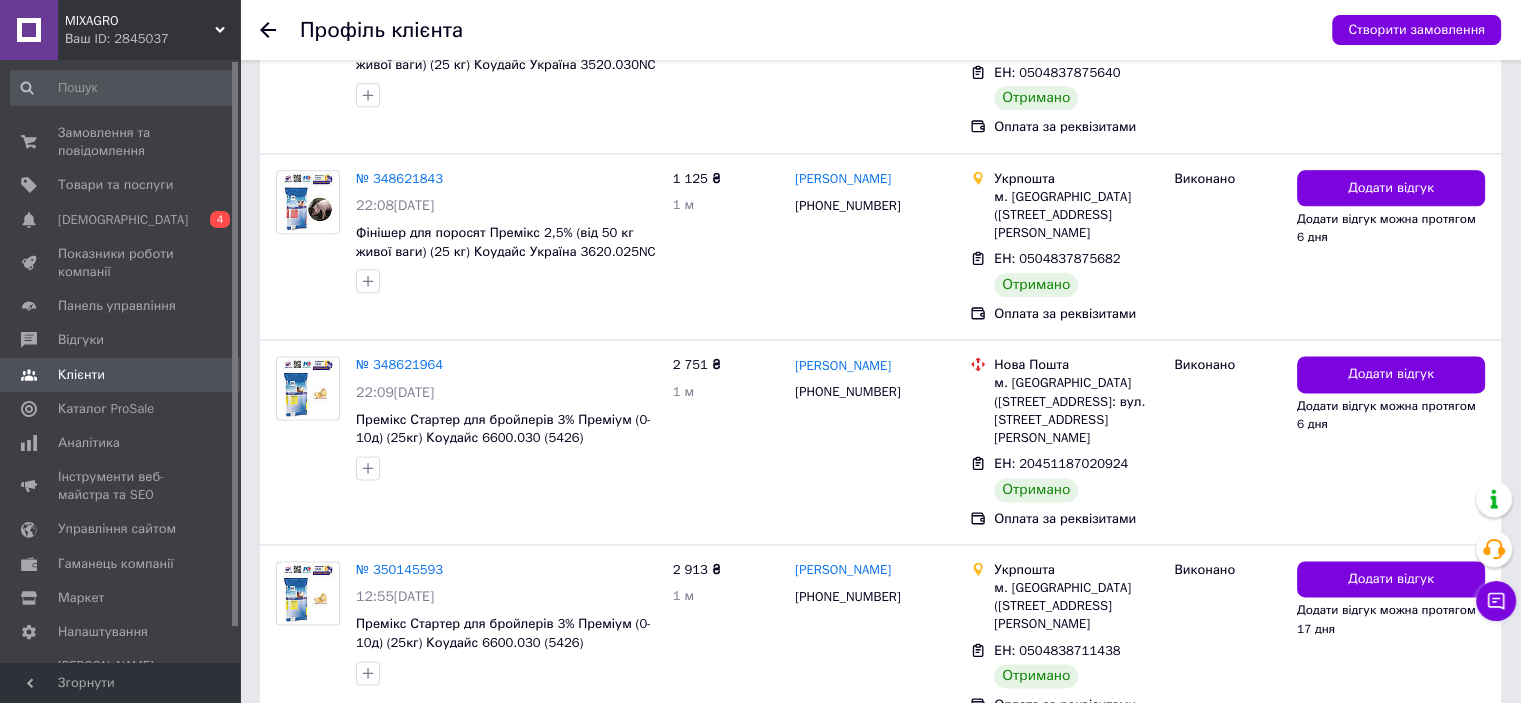 scroll, scrollTop: 2547, scrollLeft: 0, axis: vertical 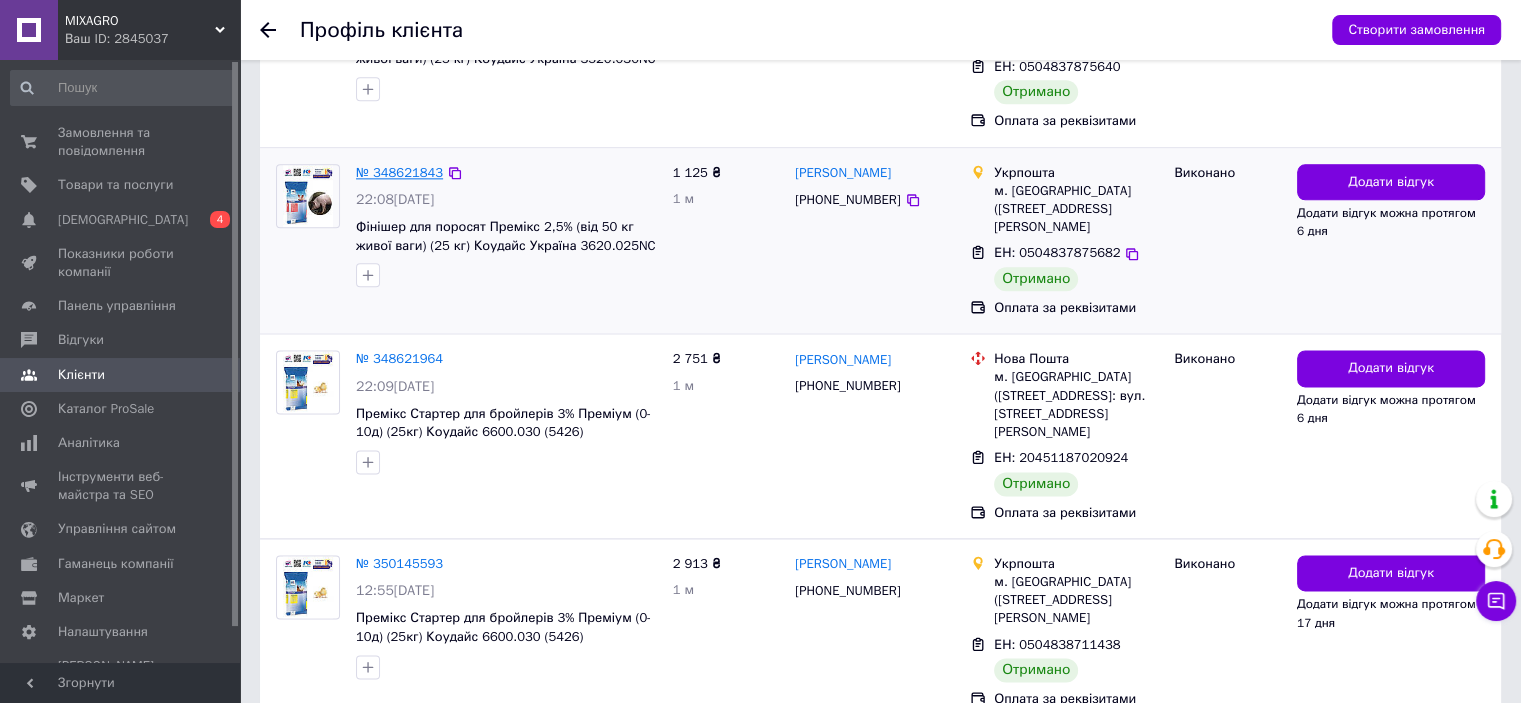 click on "№ 348621843" at bounding box center (399, 172) 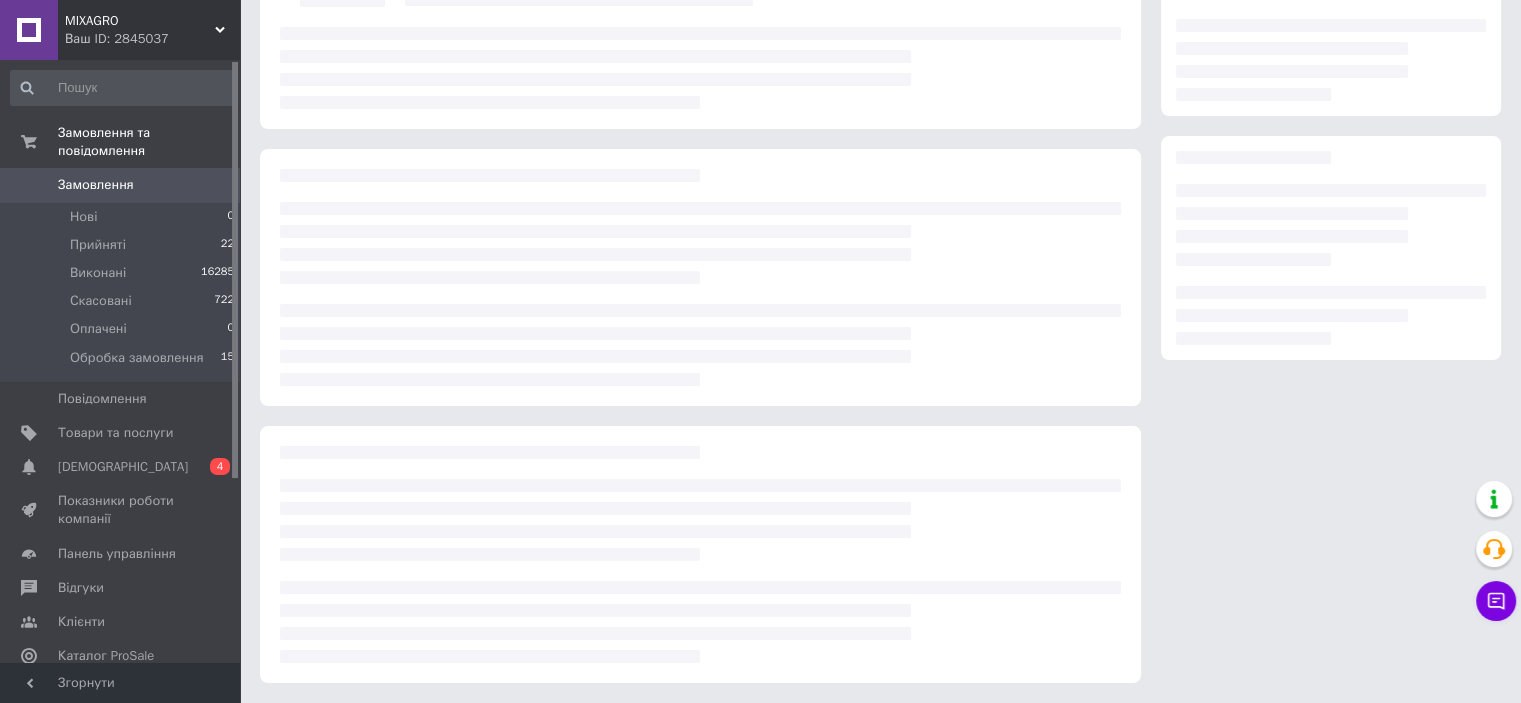 scroll, scrollTop: 0, scrollLeft: 0, axis: both 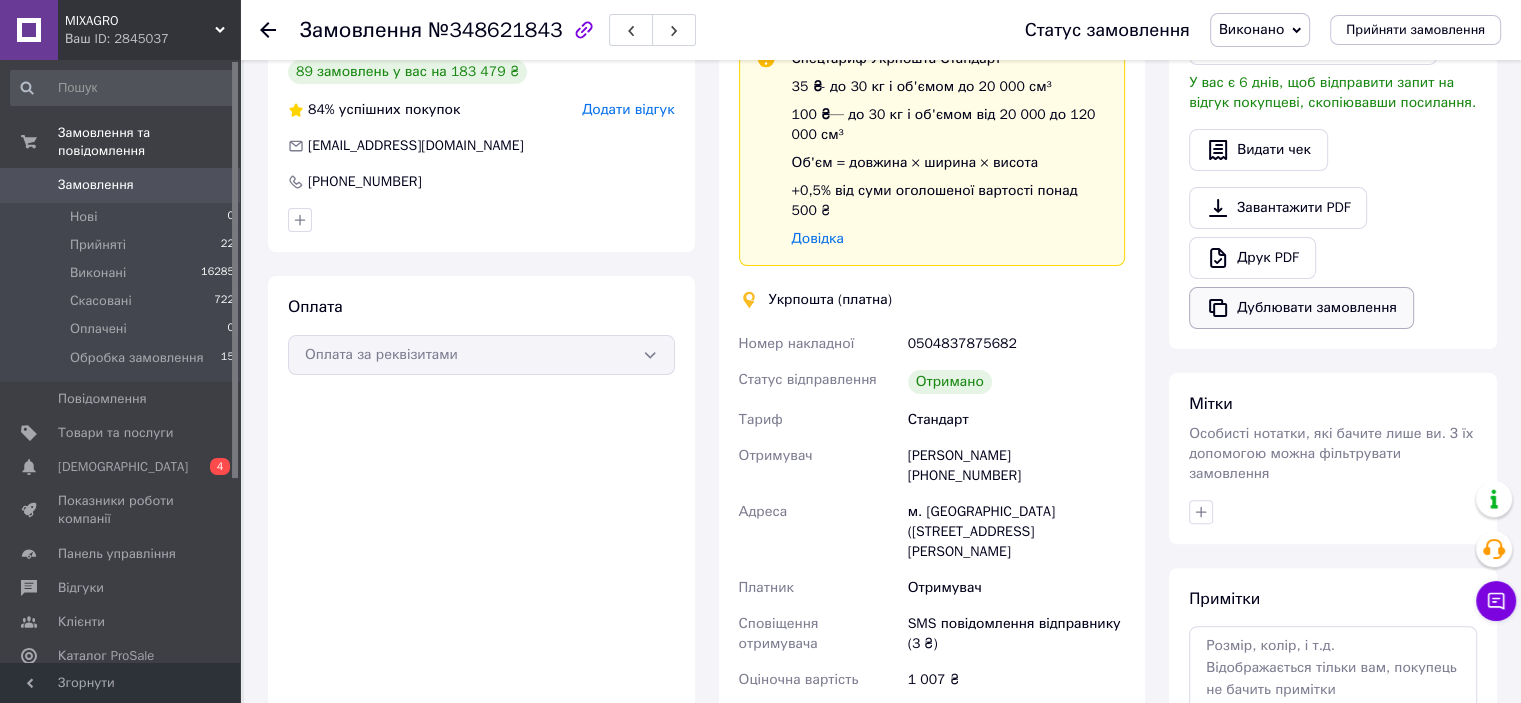 click on "Дублювати замовлення" at bounding box center (1301, 308) 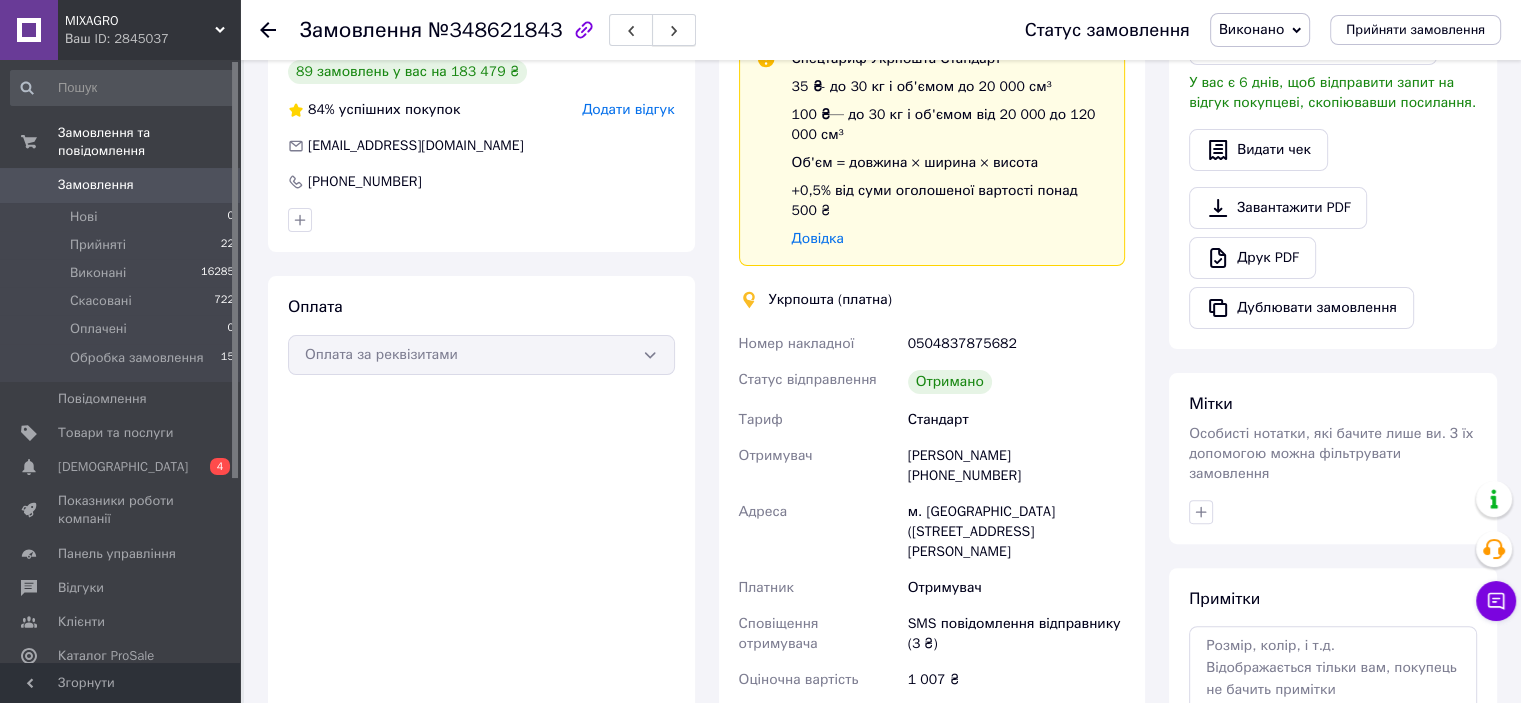 scroll, scrollTop: 0, scrollLeft: 0, axis: both 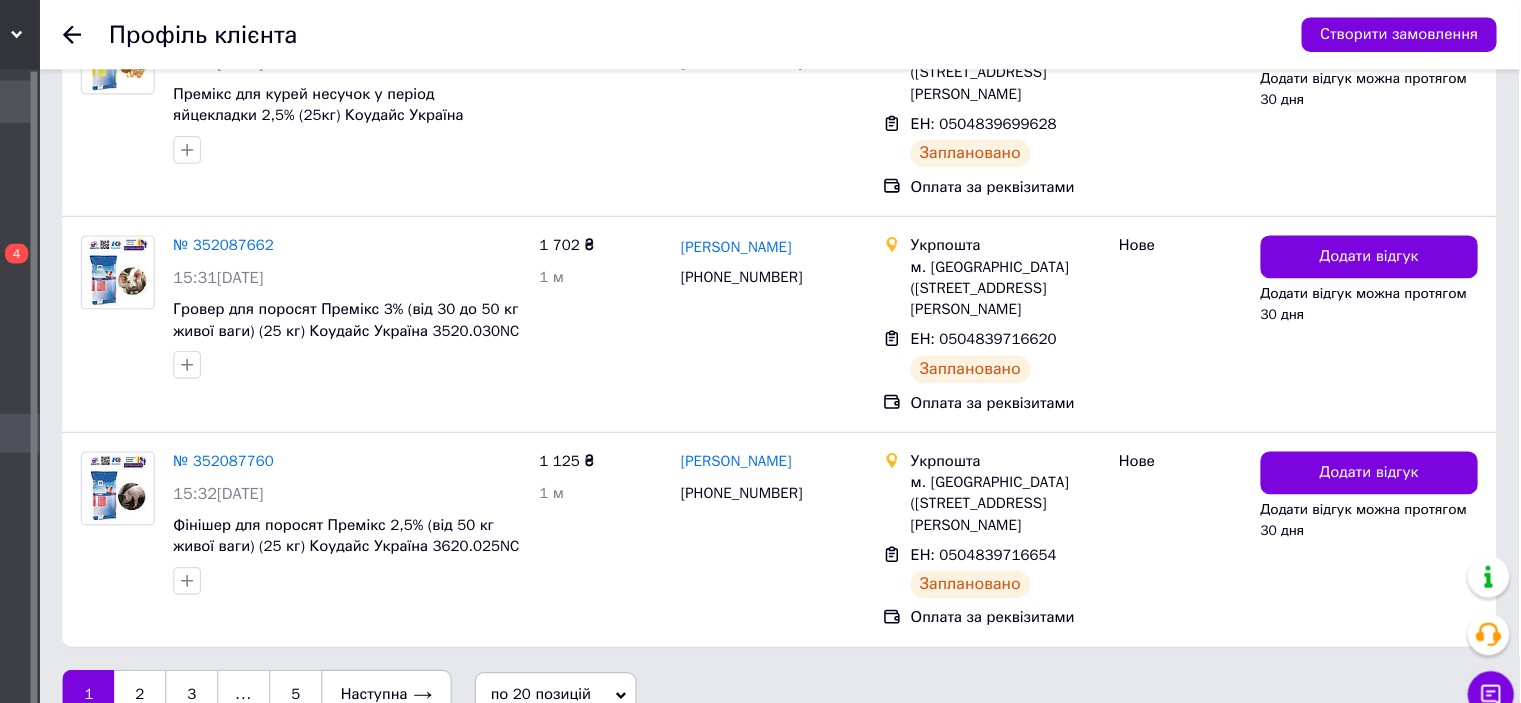 click on "Премікс Гровер для бройлерів 2,5% Преміум Коудайс (11-40д) (25кг) Коудайс 6700.025 (5427)" at bounding box center (497, -87) 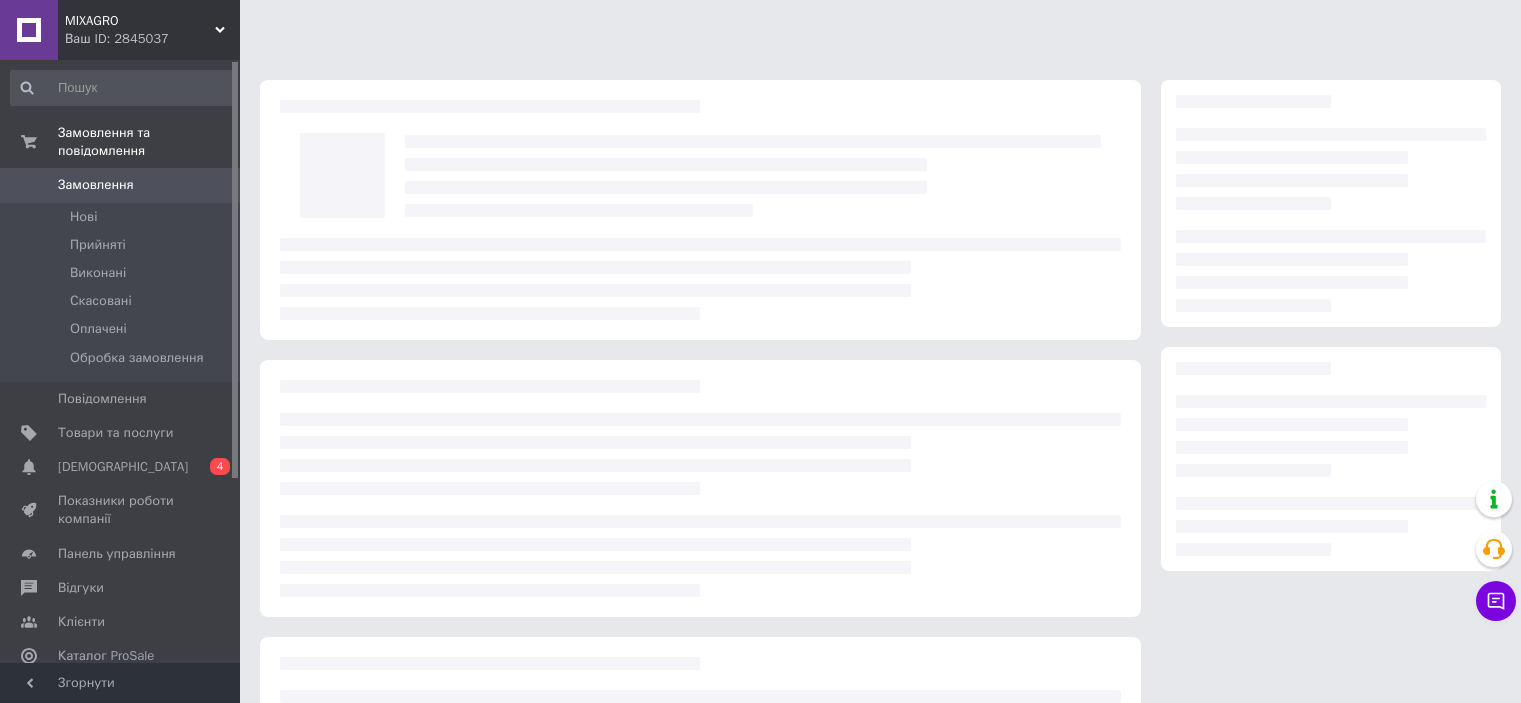 scroll, scrollTop: 0, scrollLeft: 0, axis: both 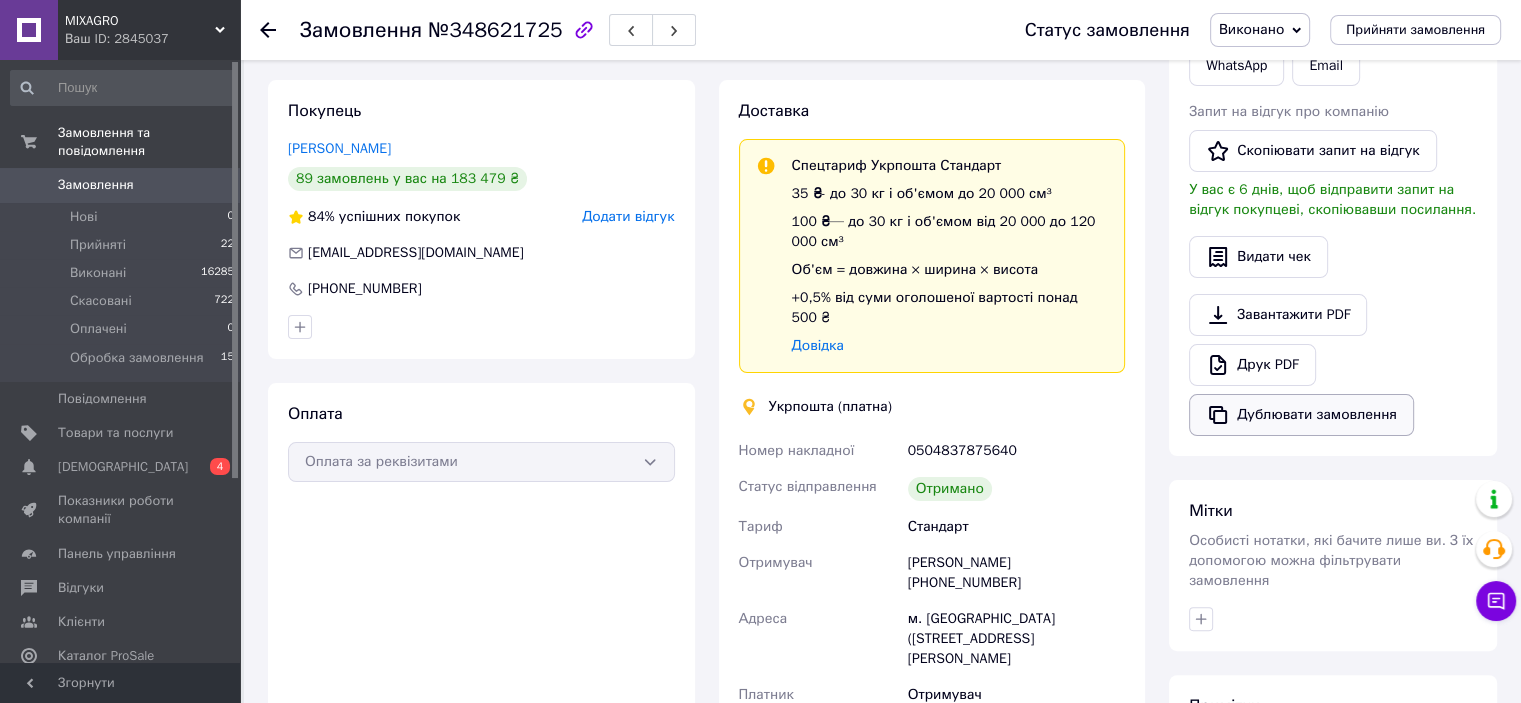 click on "Дублювати замовлення" at bounding box center [1301, 415] 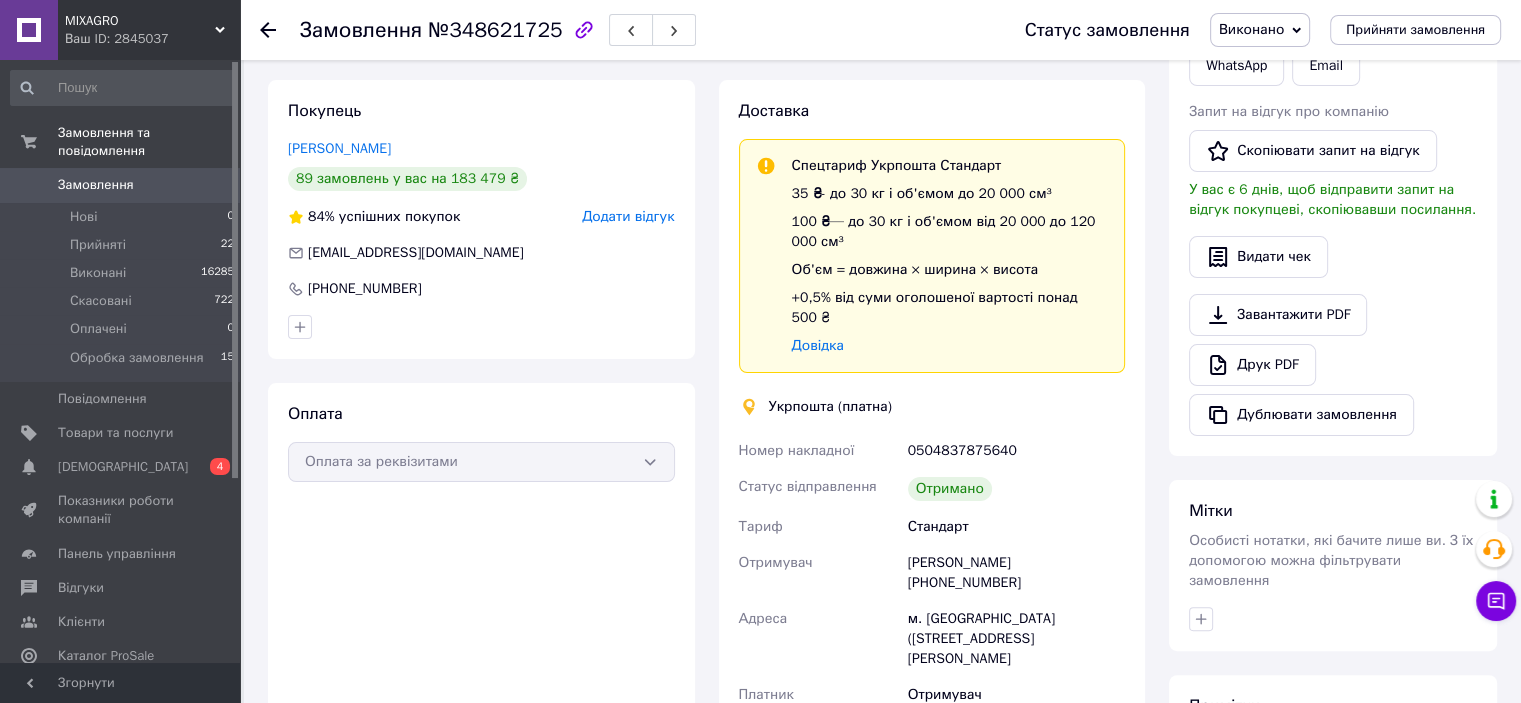 drag, startPoint x: 1512, startPoint y: 287, endPoint x: 1528, endPoint y: 235, distance: 54.405884 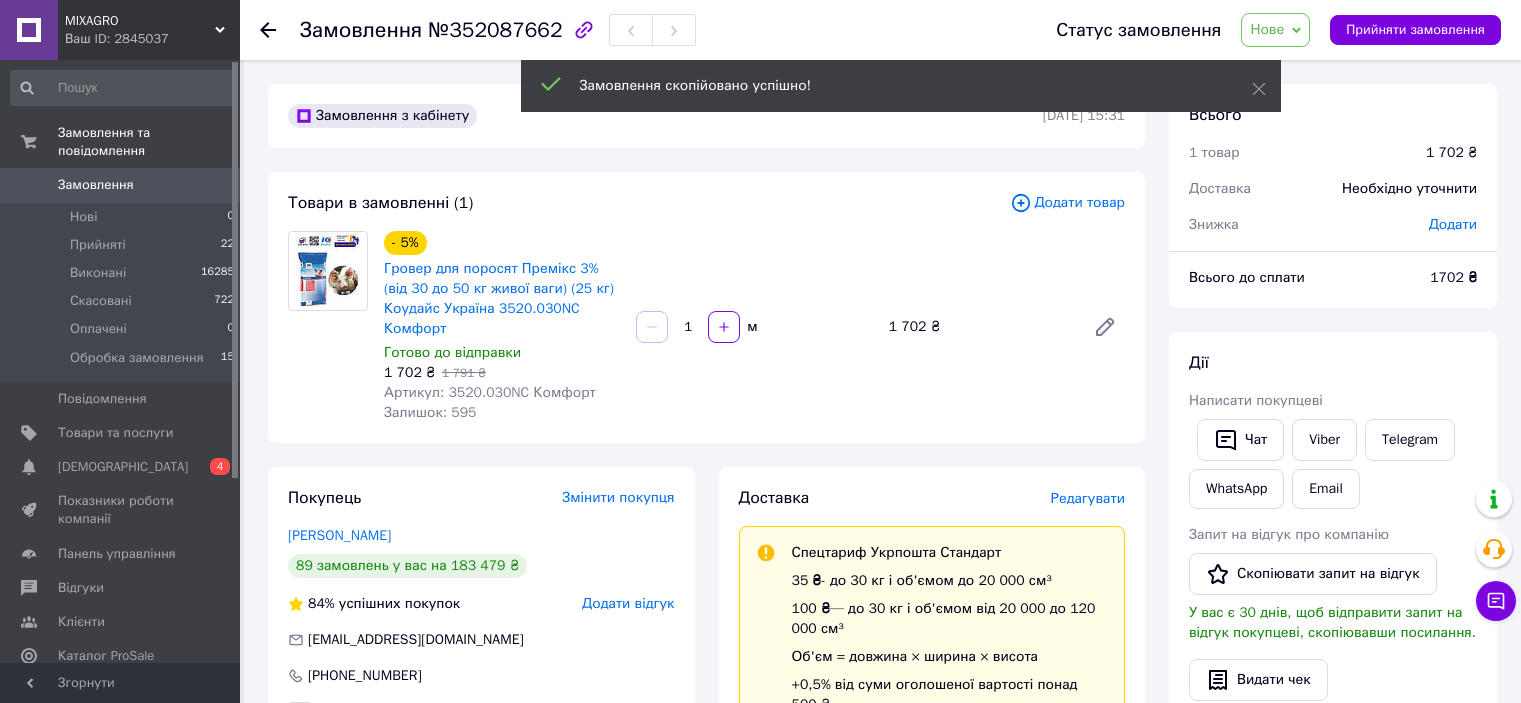scroll, scrollTop: 0, scrollLeft: 0, axis: both 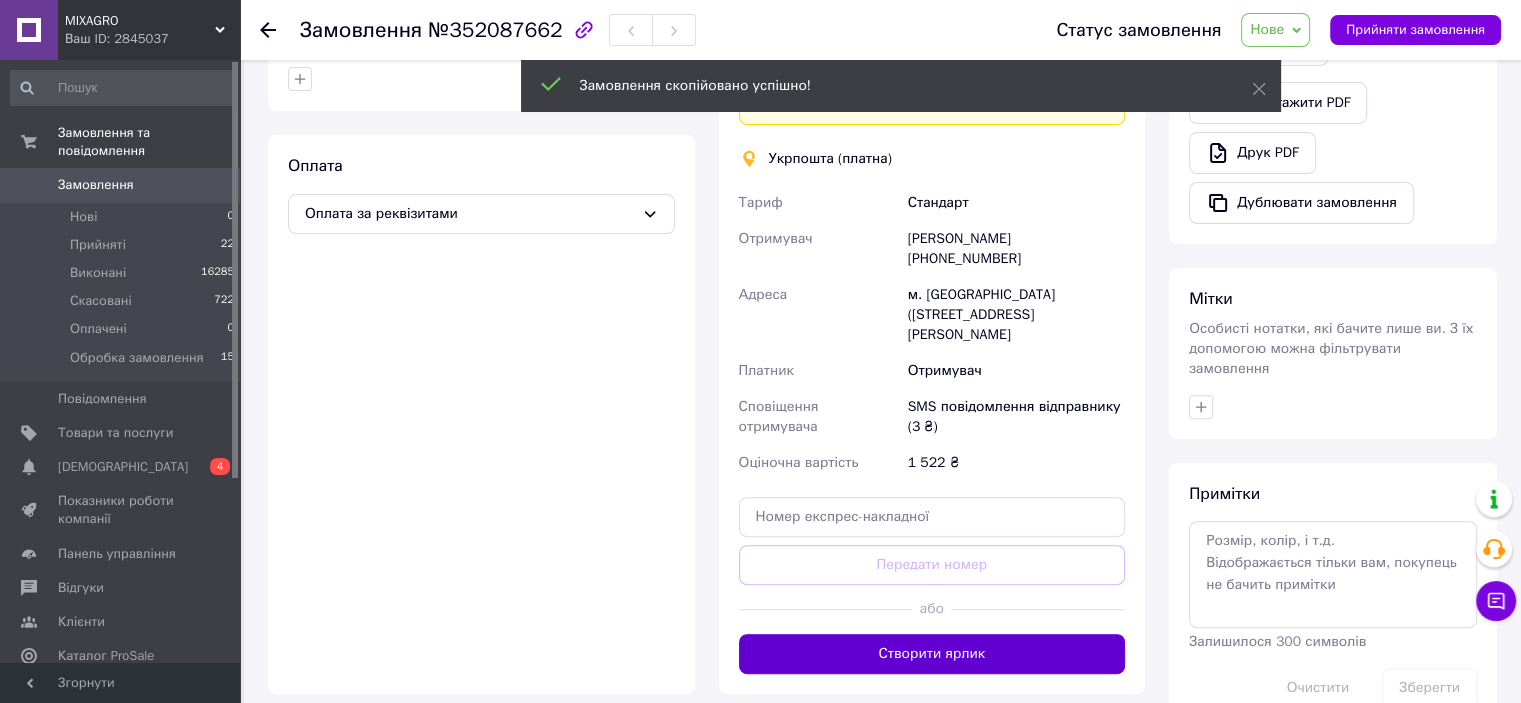 click on "Створити ярлик" at bounding box center (932, 654) 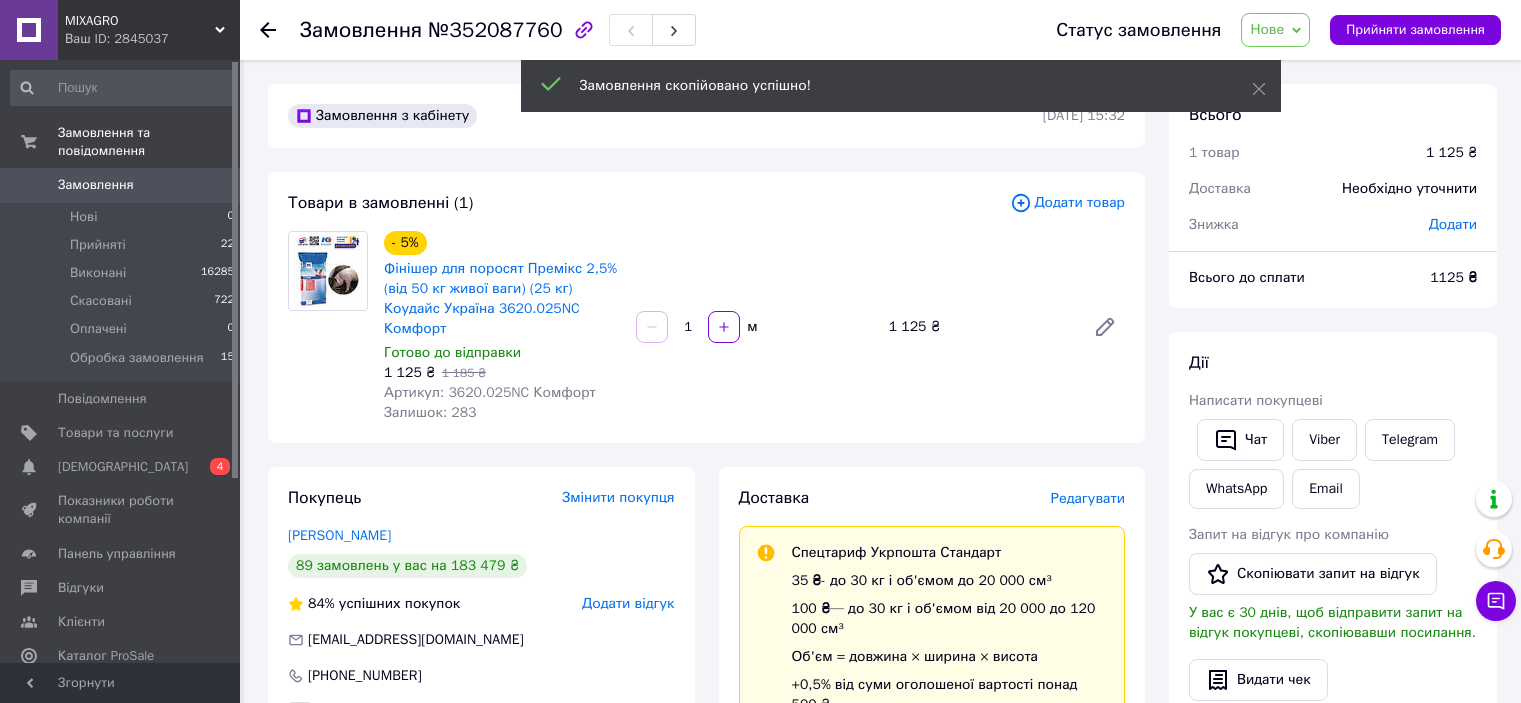 scroll, scrollTop: 0, scrollLeft: 0, axis: both 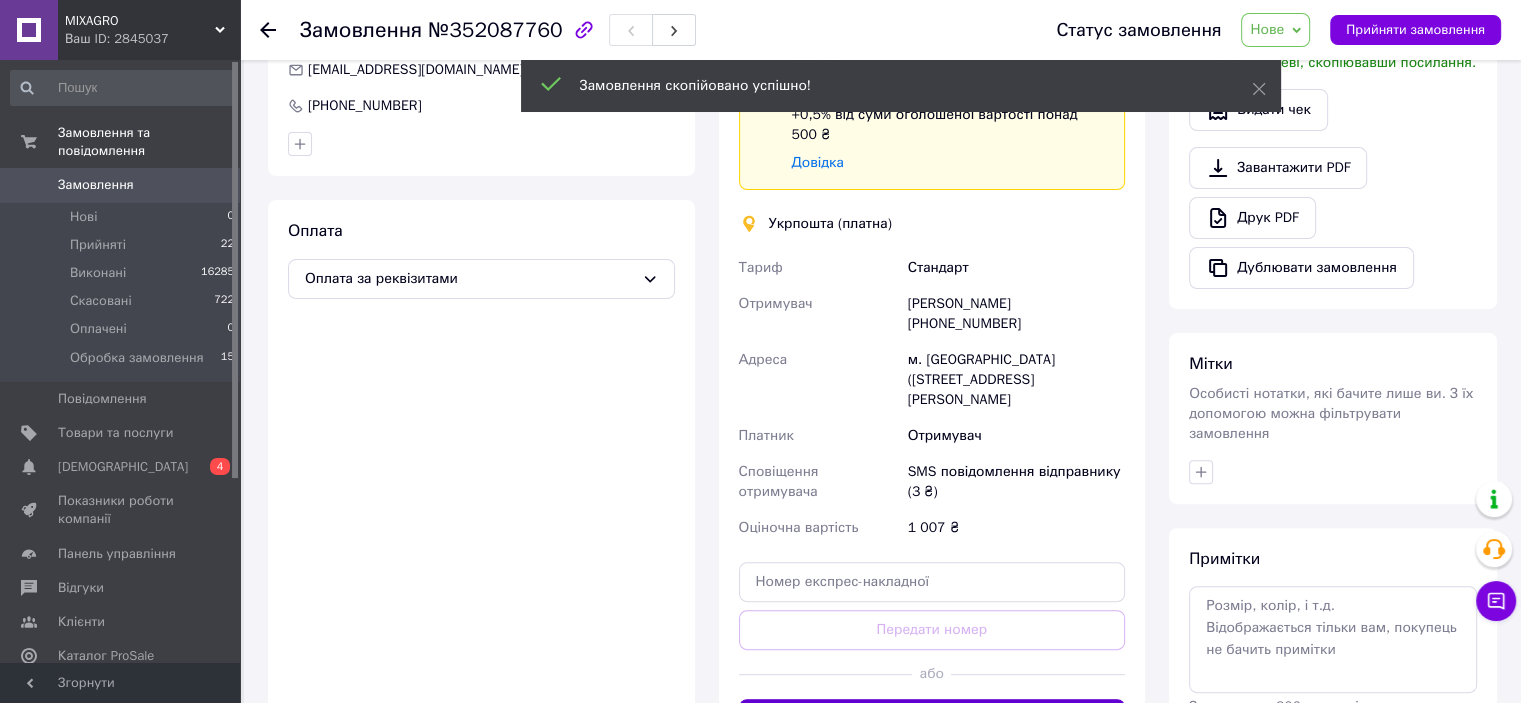 click on "Створити ярлик" at bounding box center [932, 719] 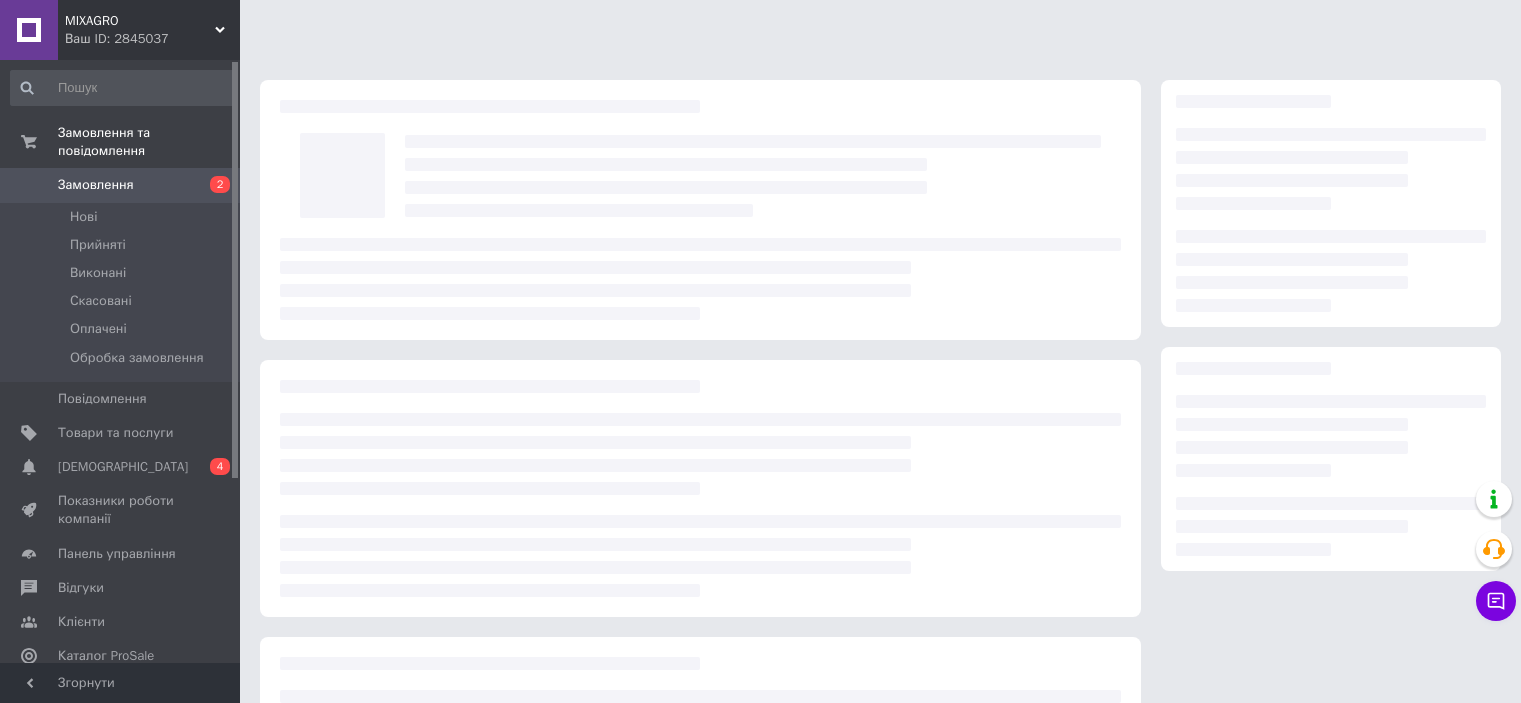 scroll, scrollTop: 0, scrollLeft: 0, axis: both 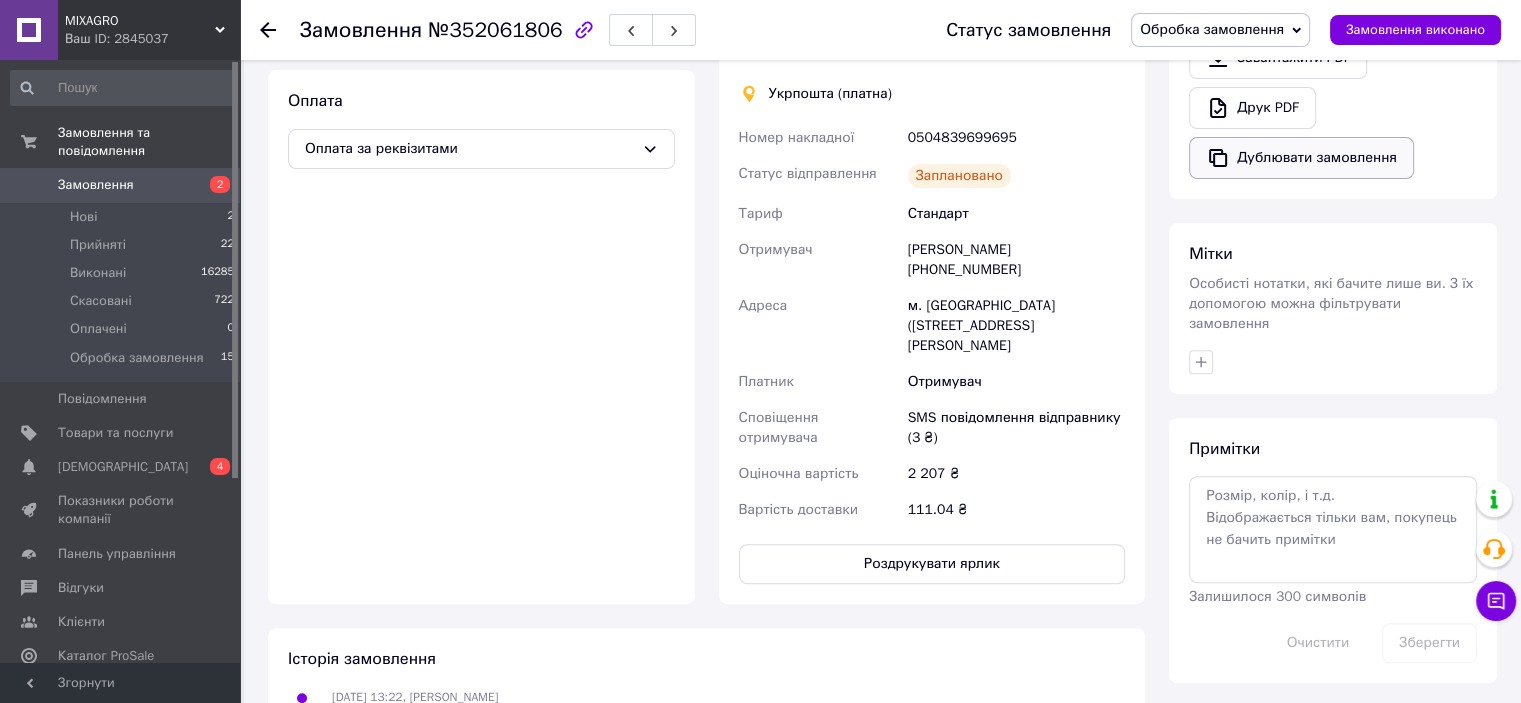 click on "Дублювати замовлення" at bounding box center (1301, 158) 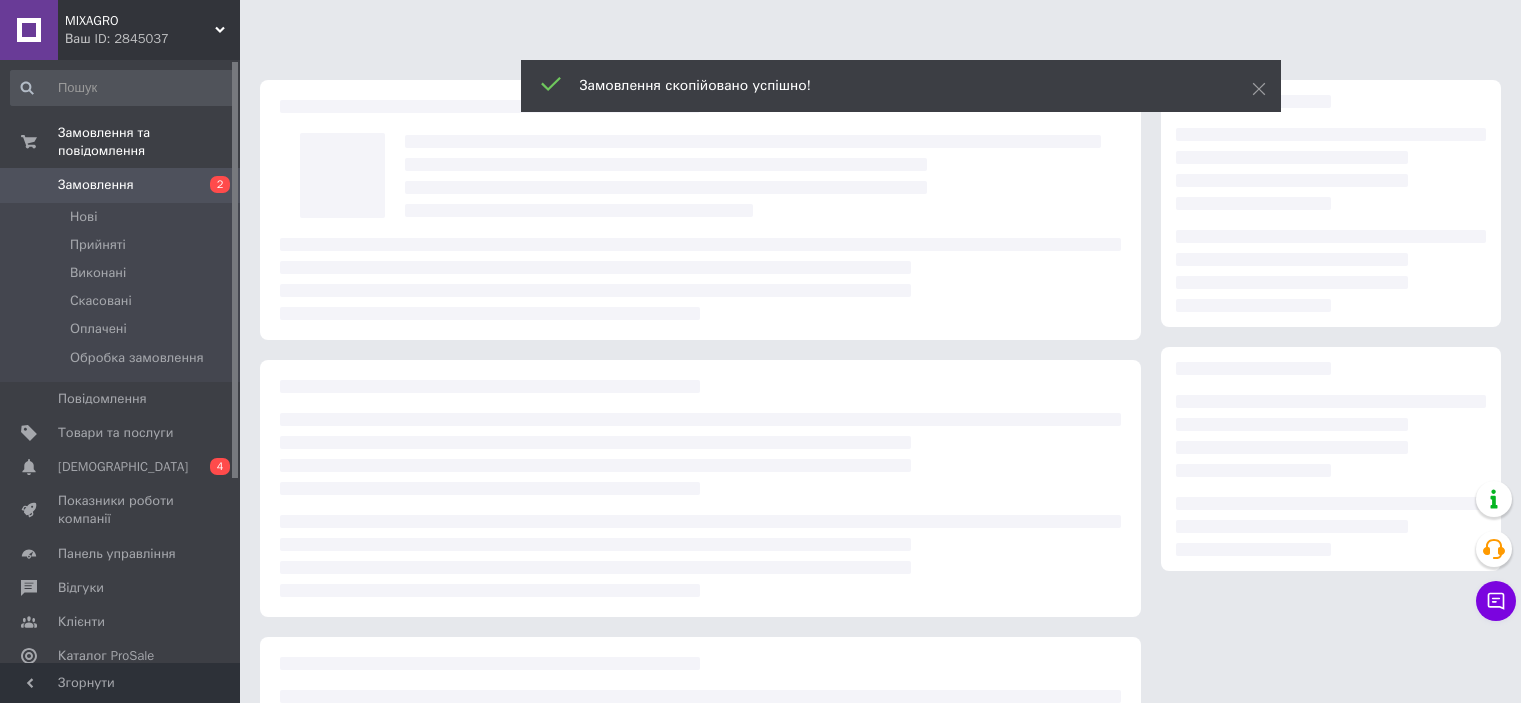 scroll, scrollTop: 0, scrollLeft: 0, axis: both 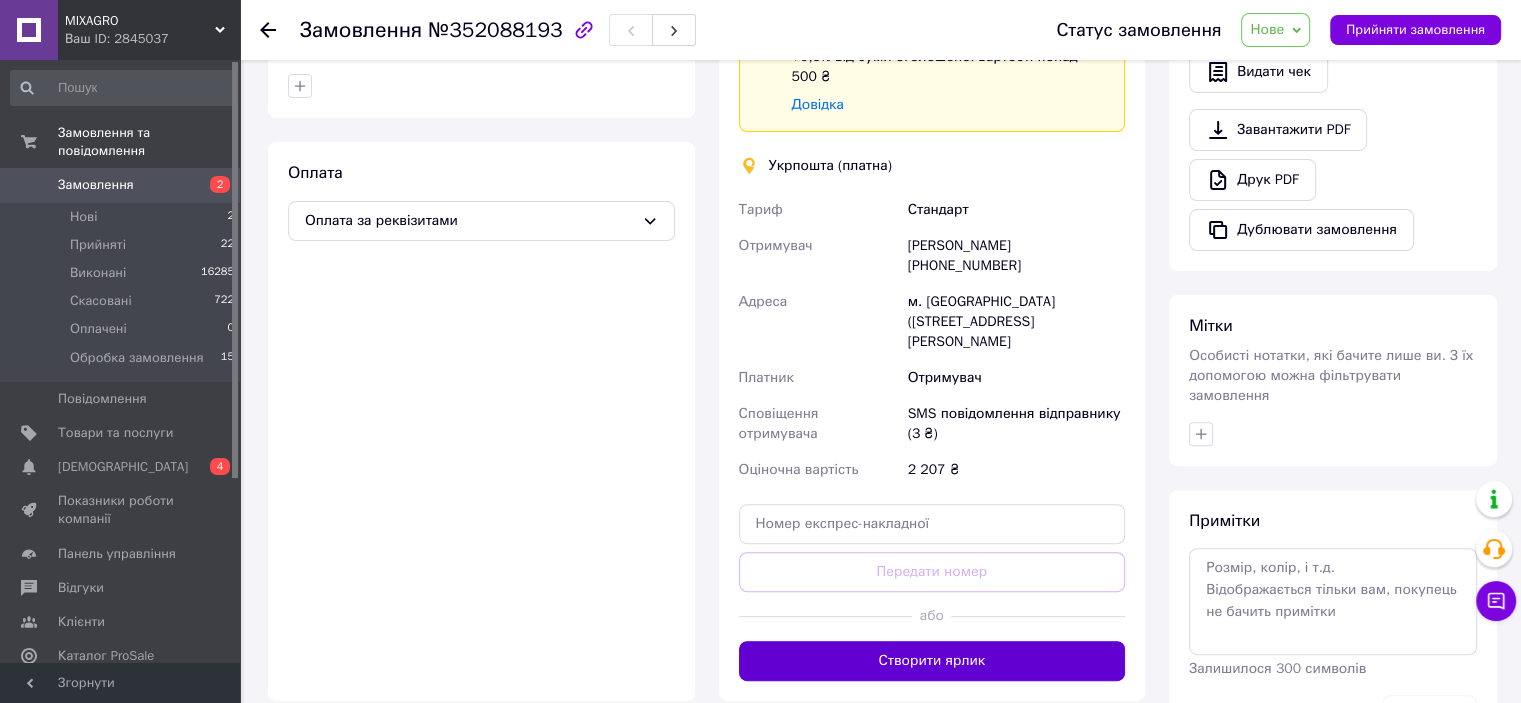 click on "Створити ярлик" at bounding box center [932, 661] 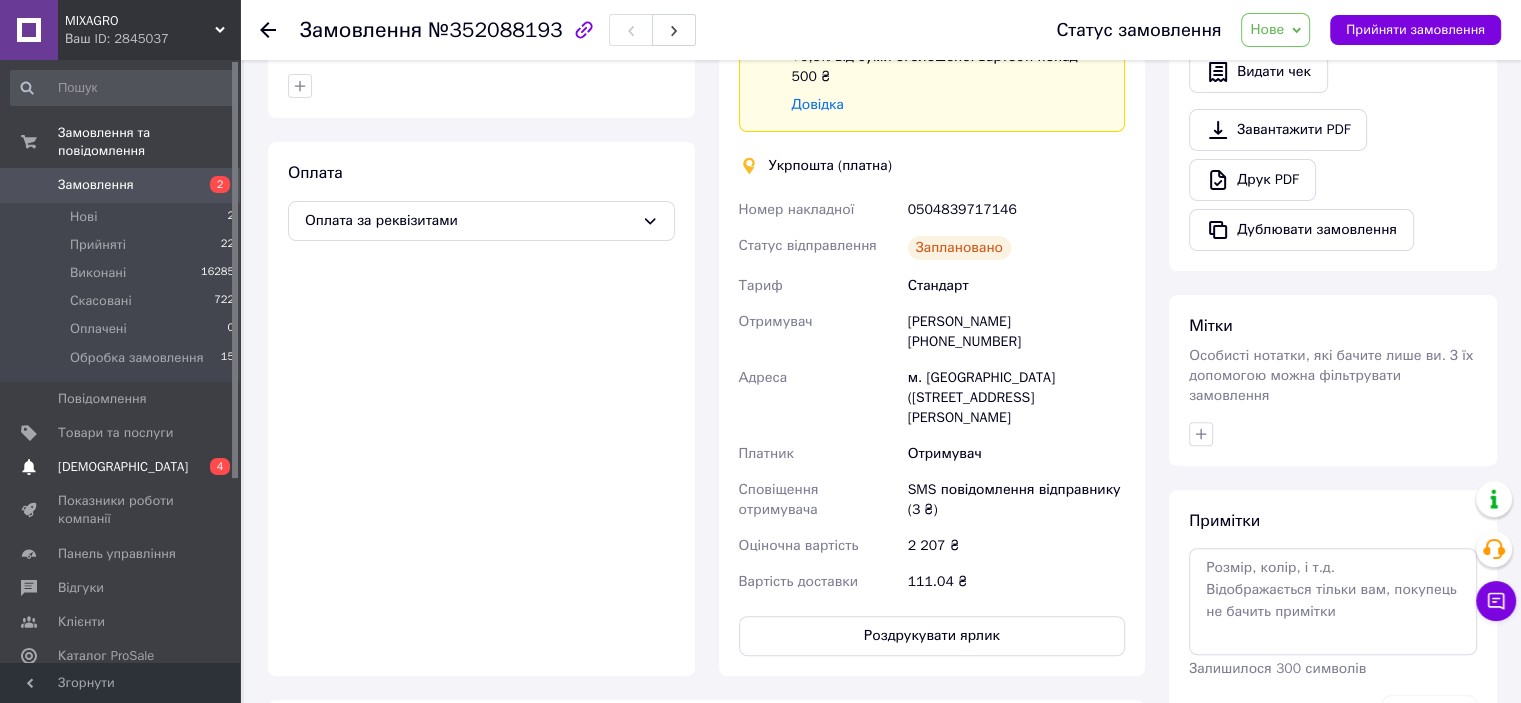click on "[DEMOGRAPHIC_DATA]" at bounding box center (121, 467) 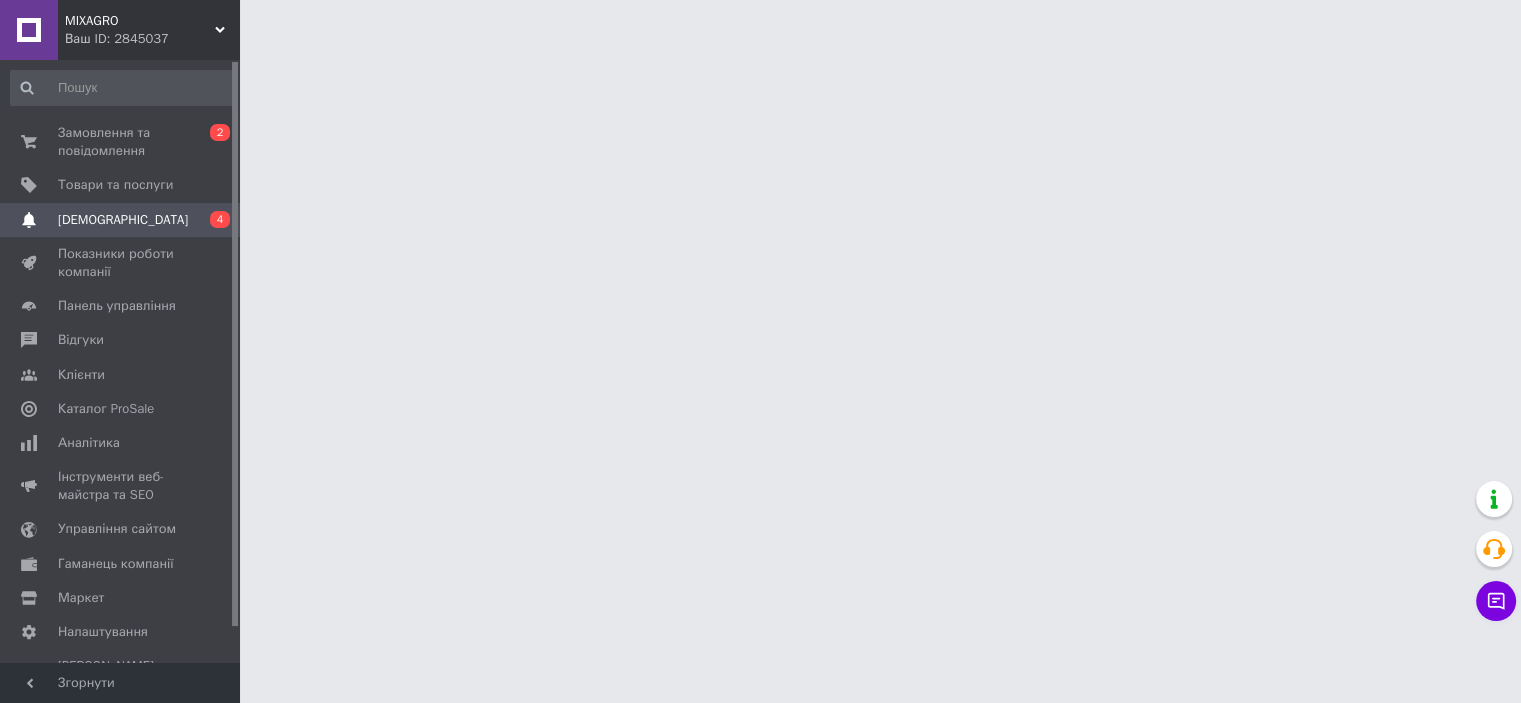 scroll, scrollTop: 0, scrollLeft: 0, axis: both 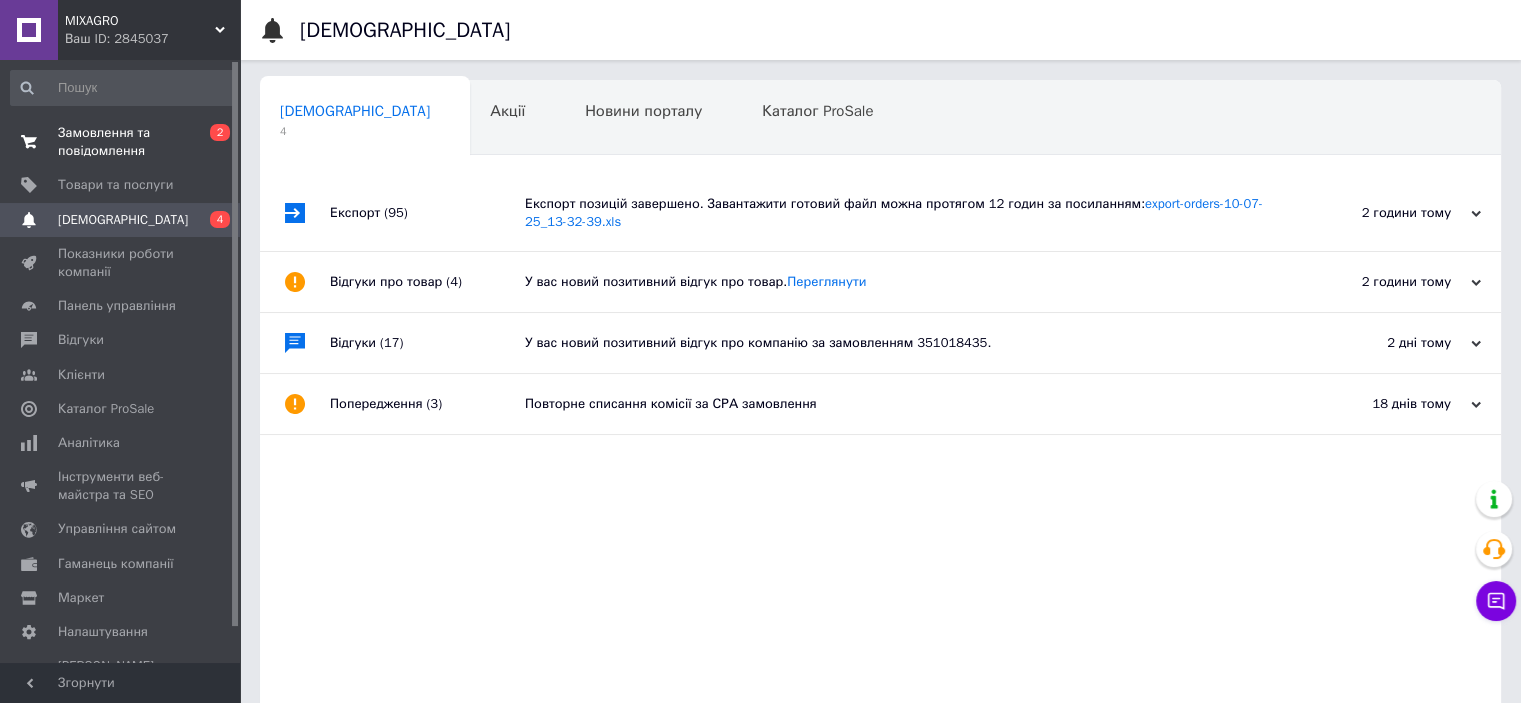 click on "Замовлення та повідомлення" at bounding box center [121, 142] 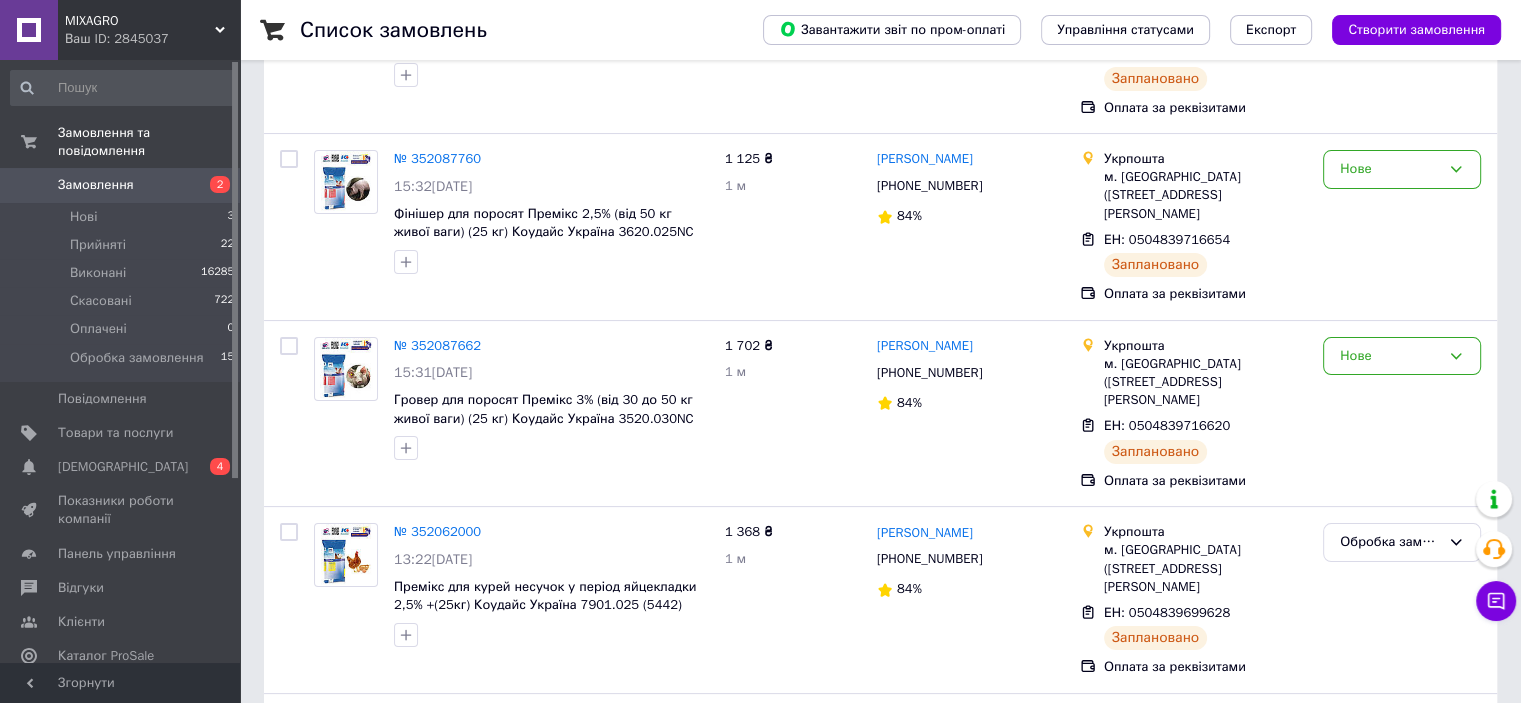scroll, scrollTop: 0, scrollLeft: 0, axis: both 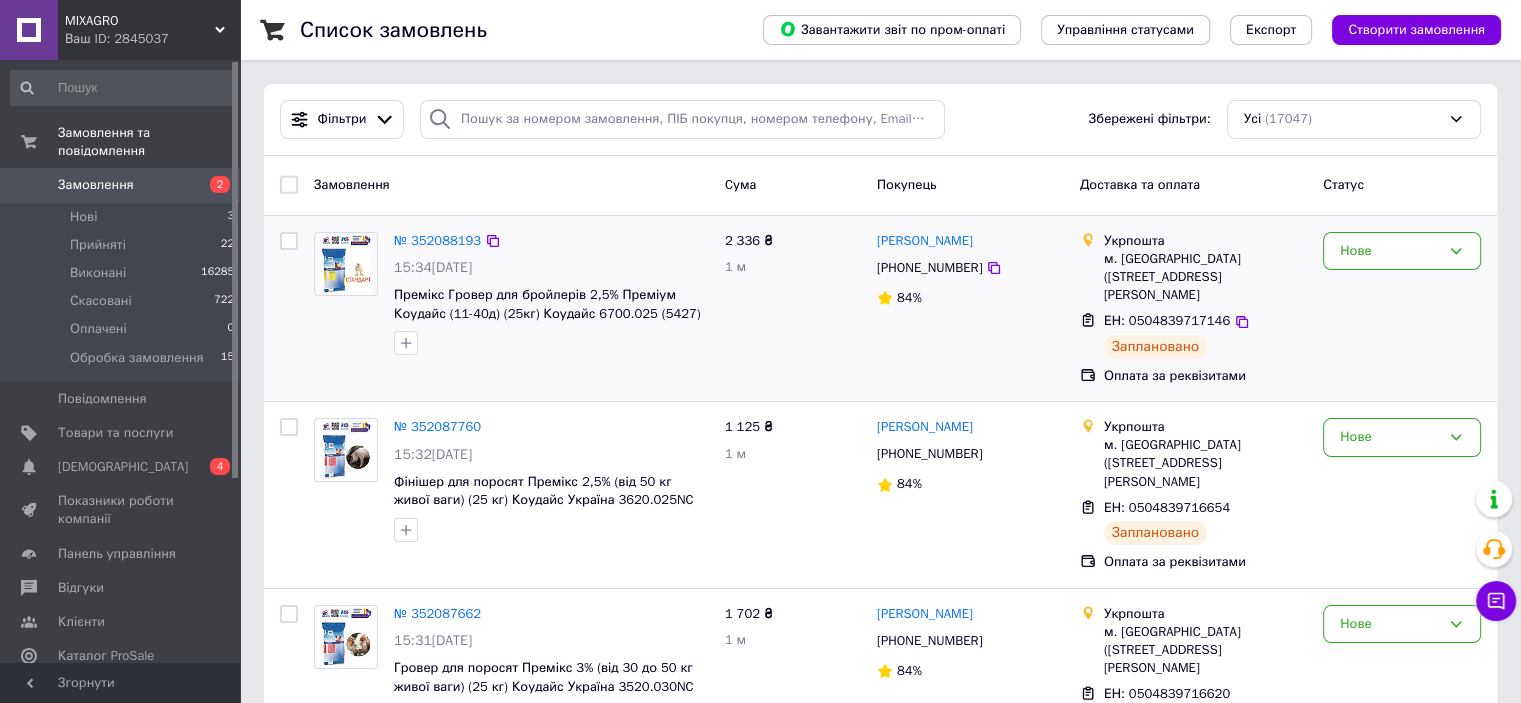 click at bounding box center [289, 241] 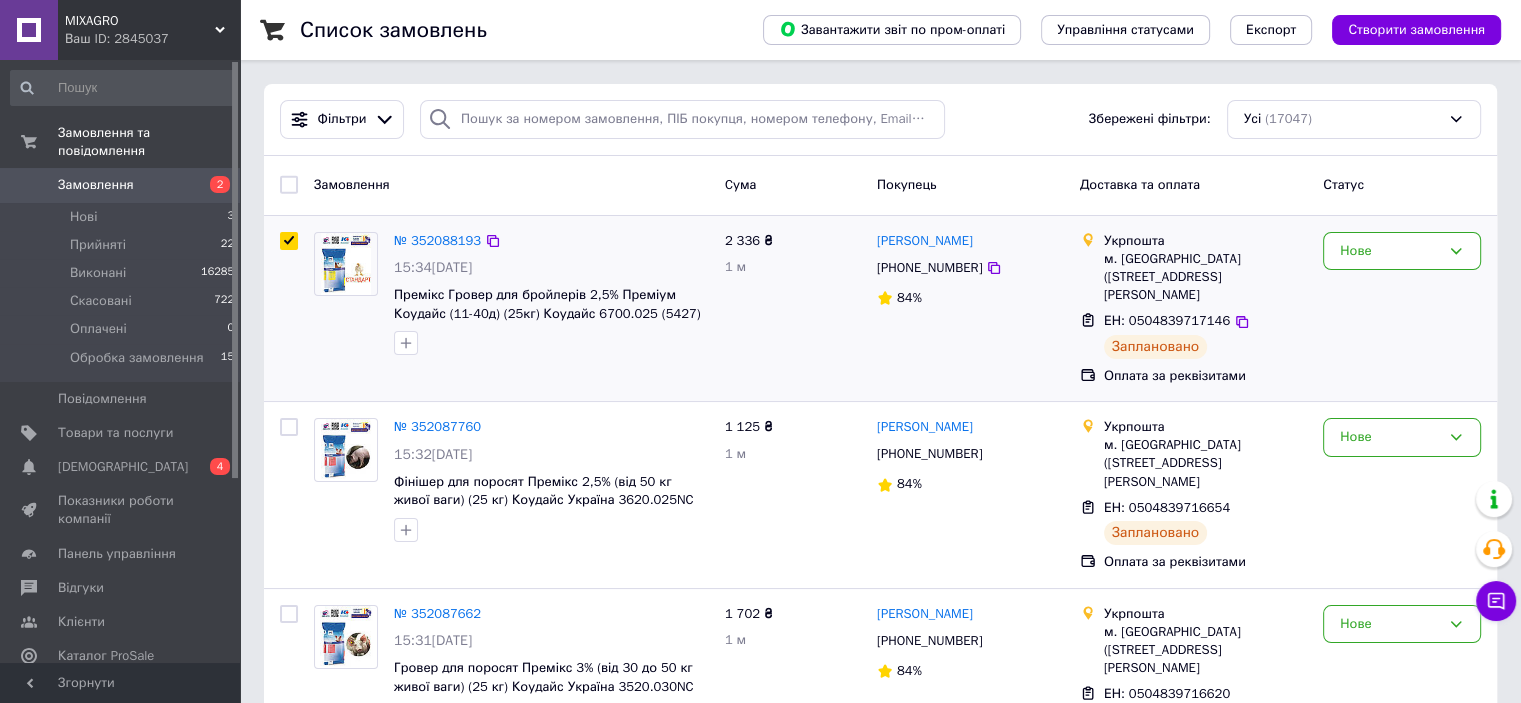 checkbox on "true" 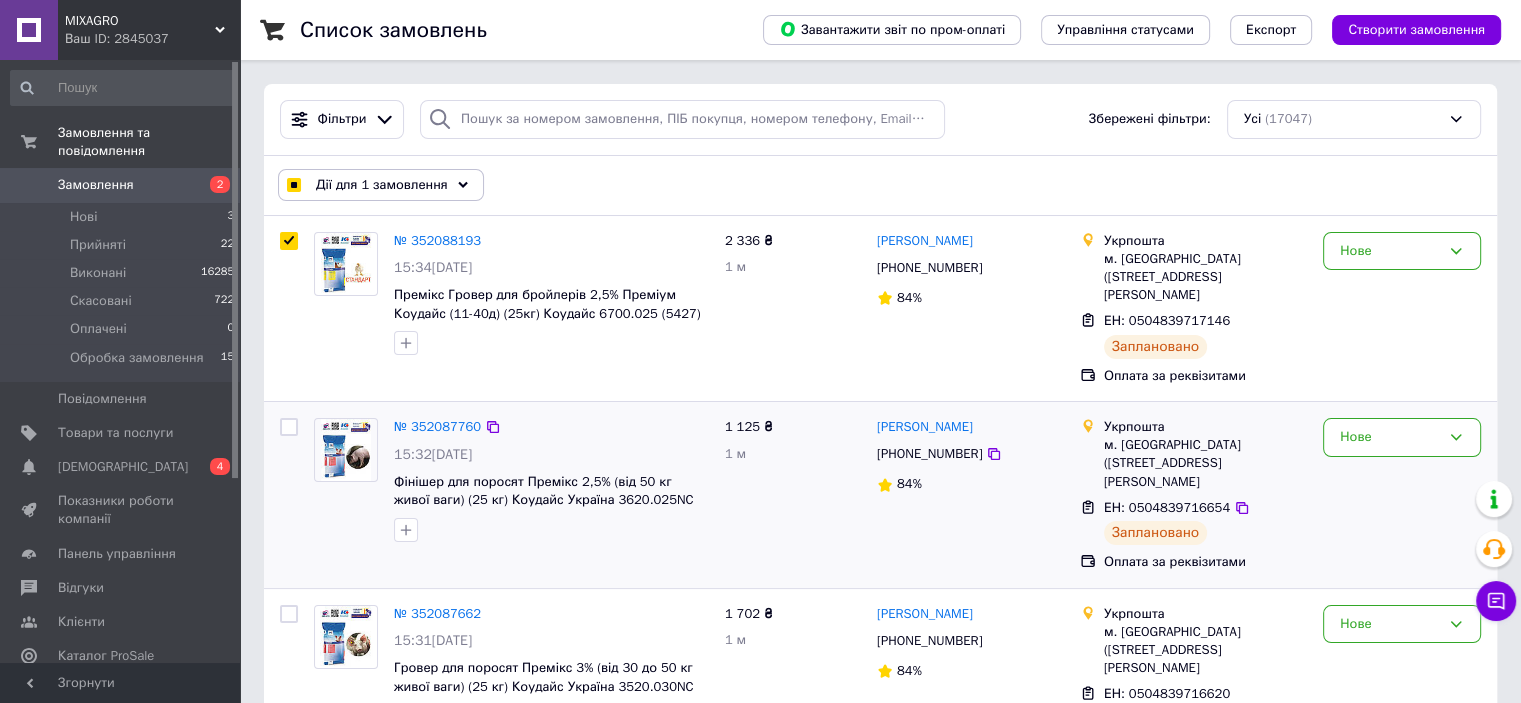 click at bounding box center (289, 427) 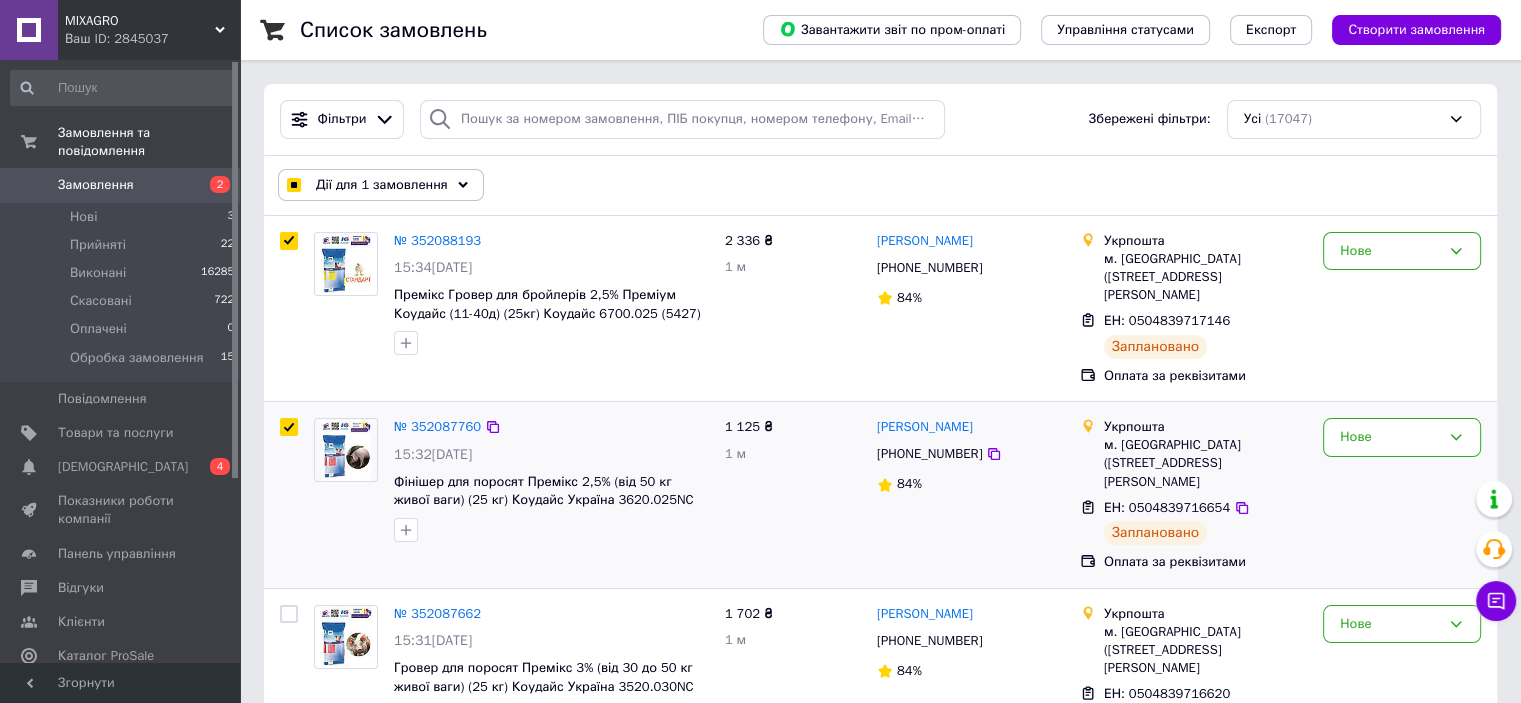 checkbox on "true" 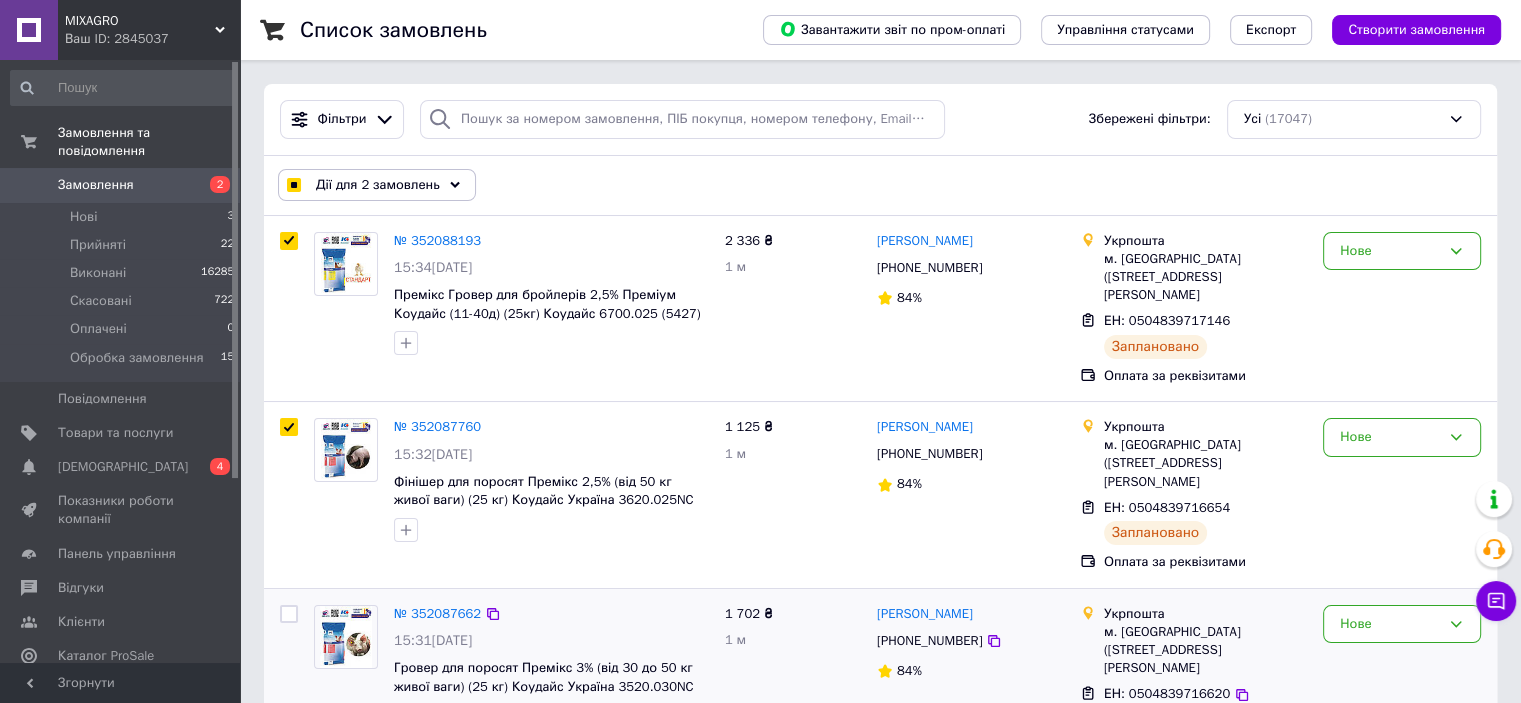 click at bounding box center [289, 614] 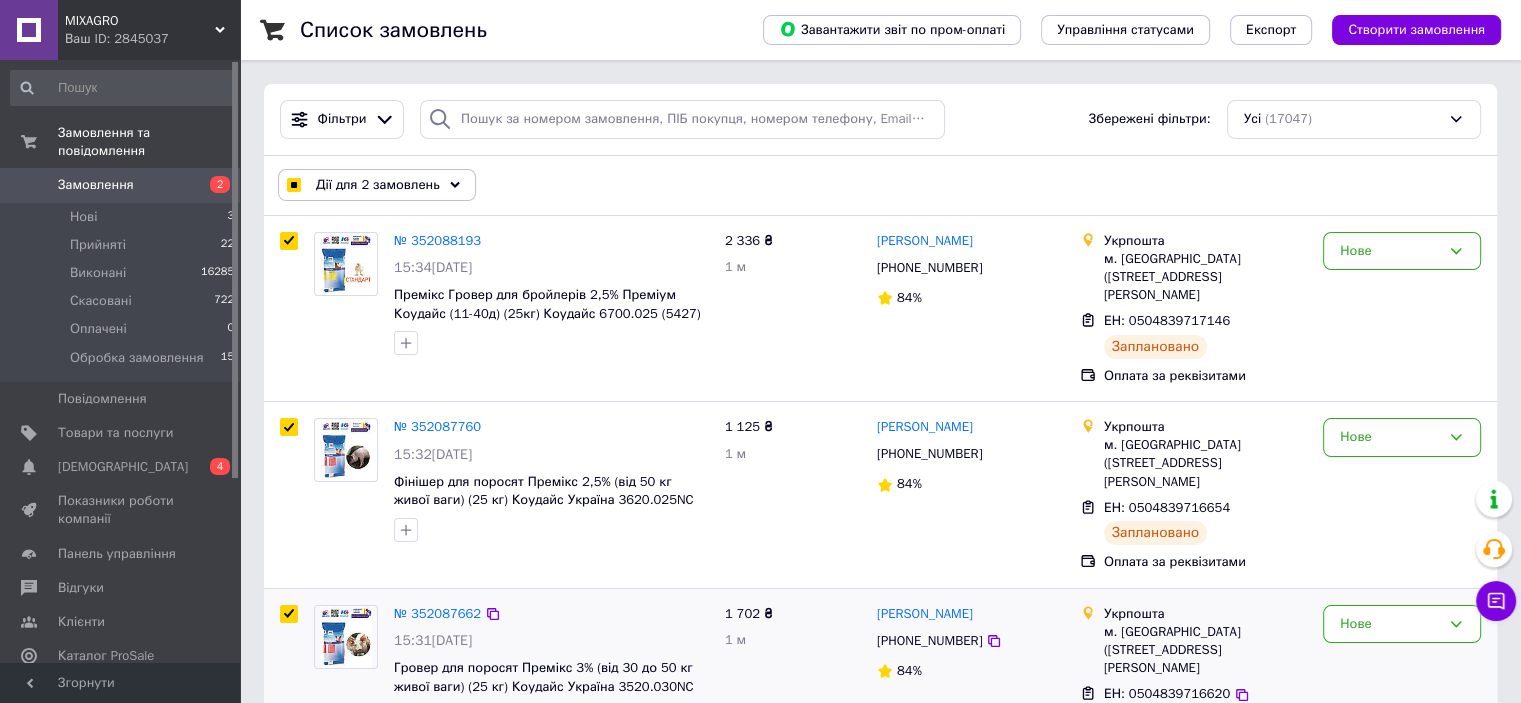 checkbox on "true" 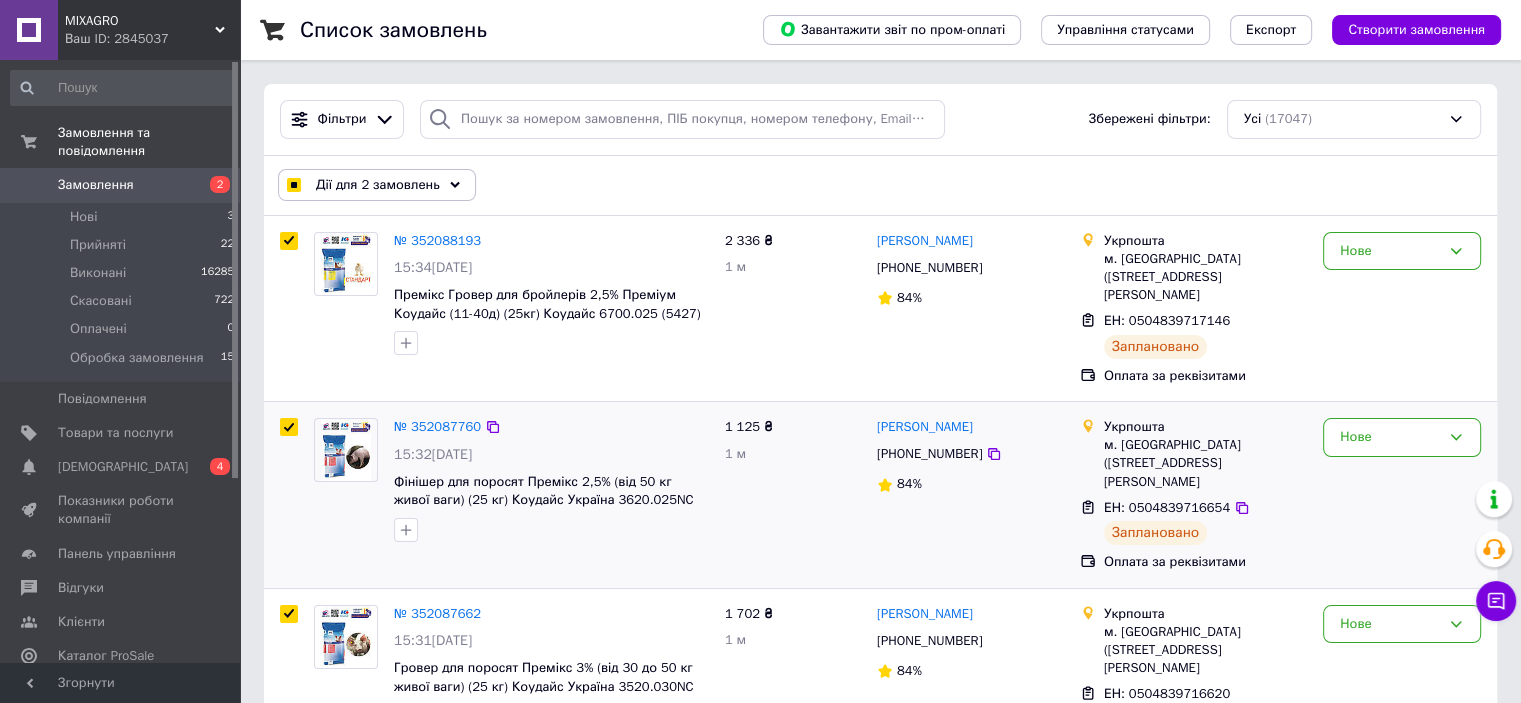 checkbox on "true" 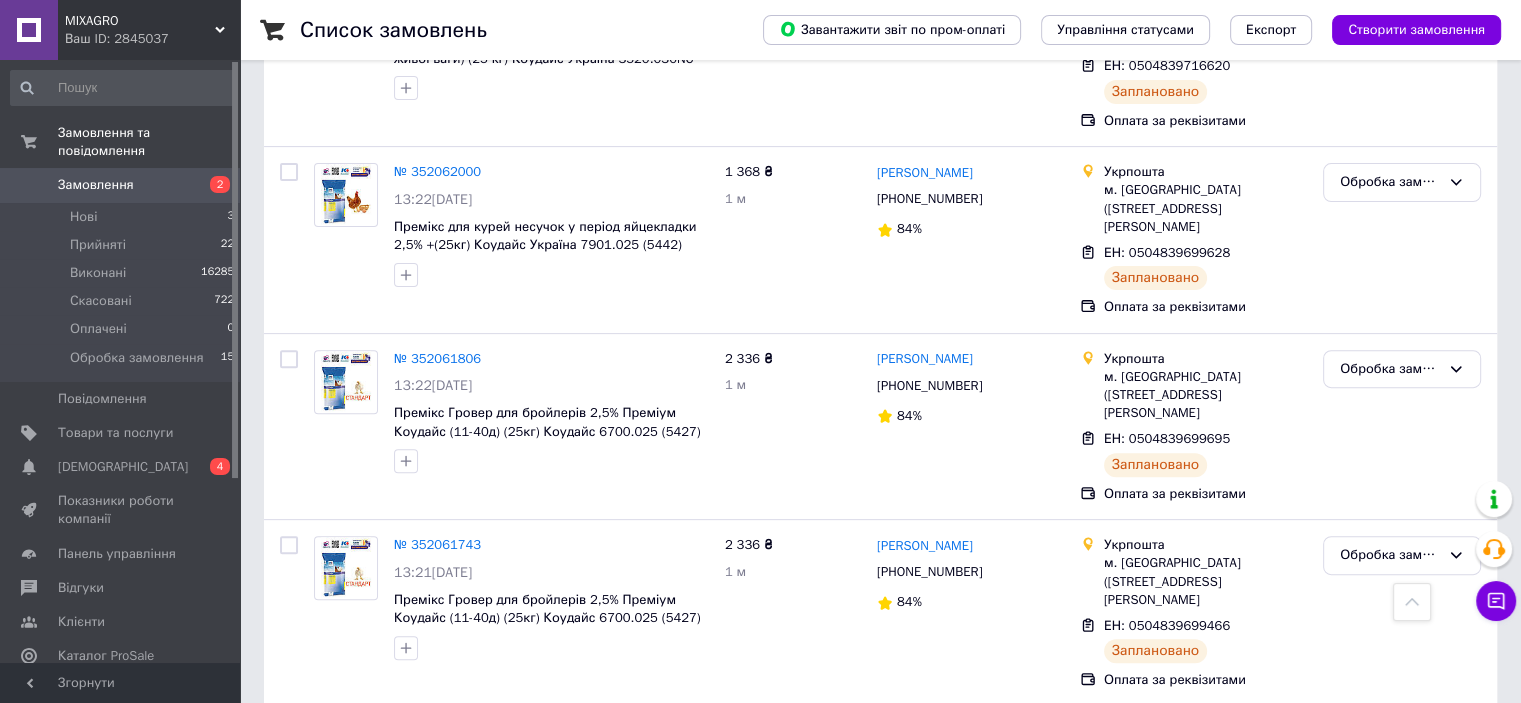 scroll, scrollTop: 640, scrollLeft: 0, axis: vertical 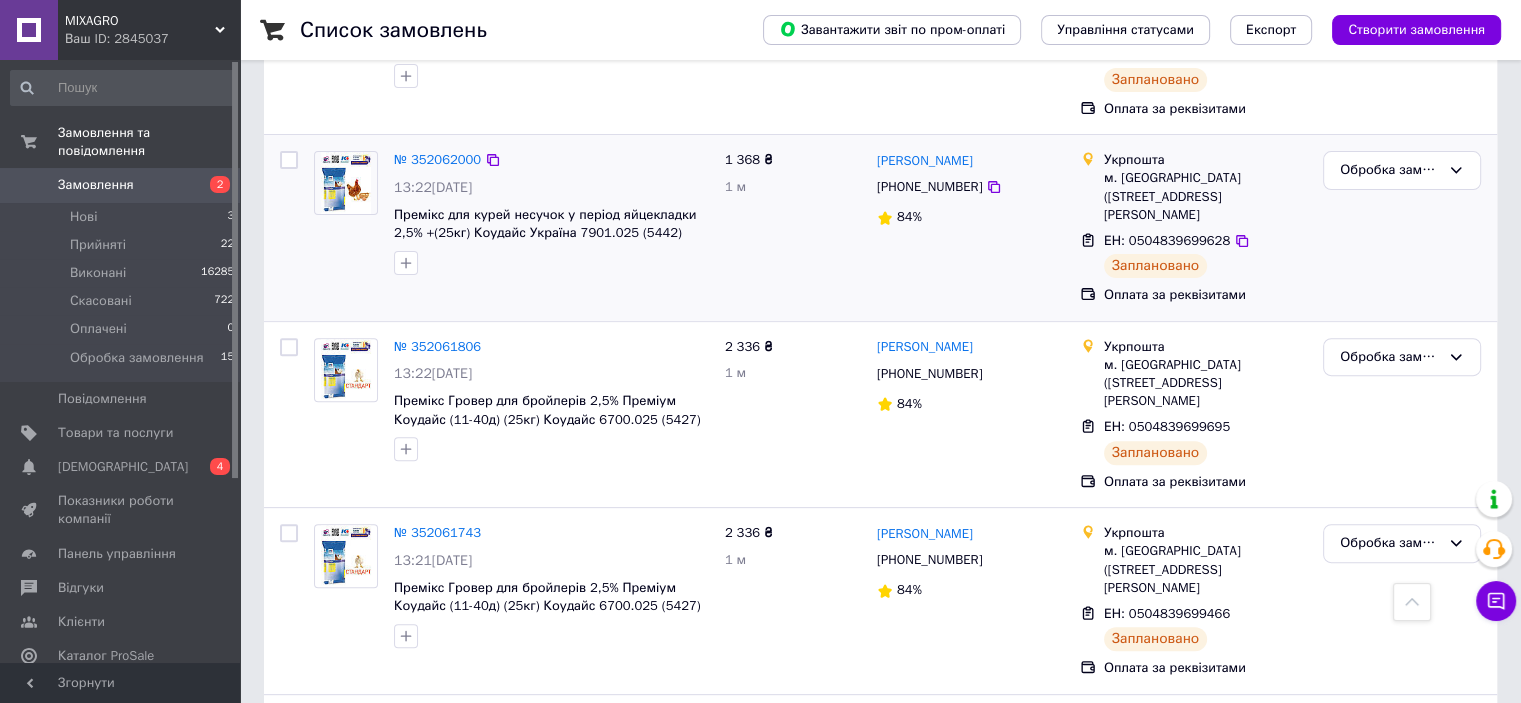 click at bounding box center [289, 160] 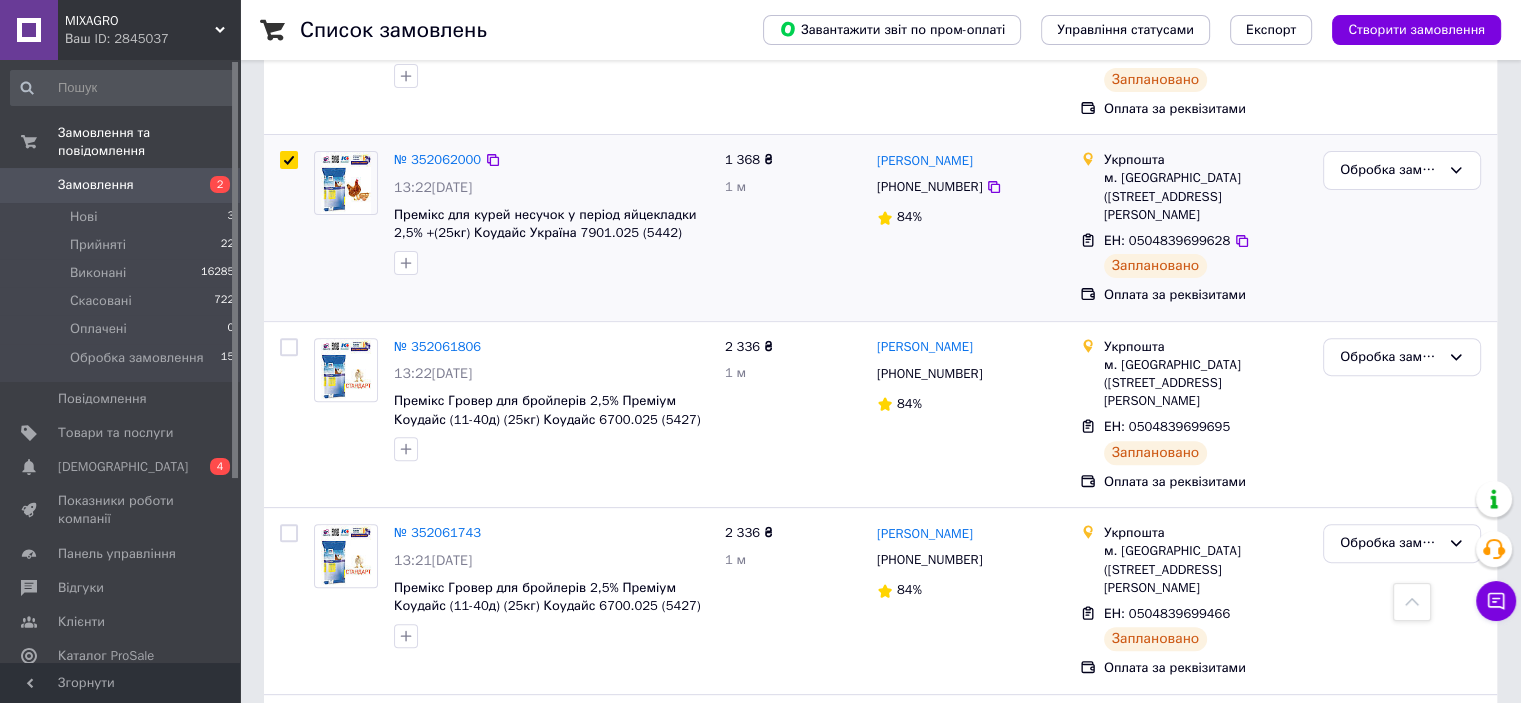 checkbox on "true" 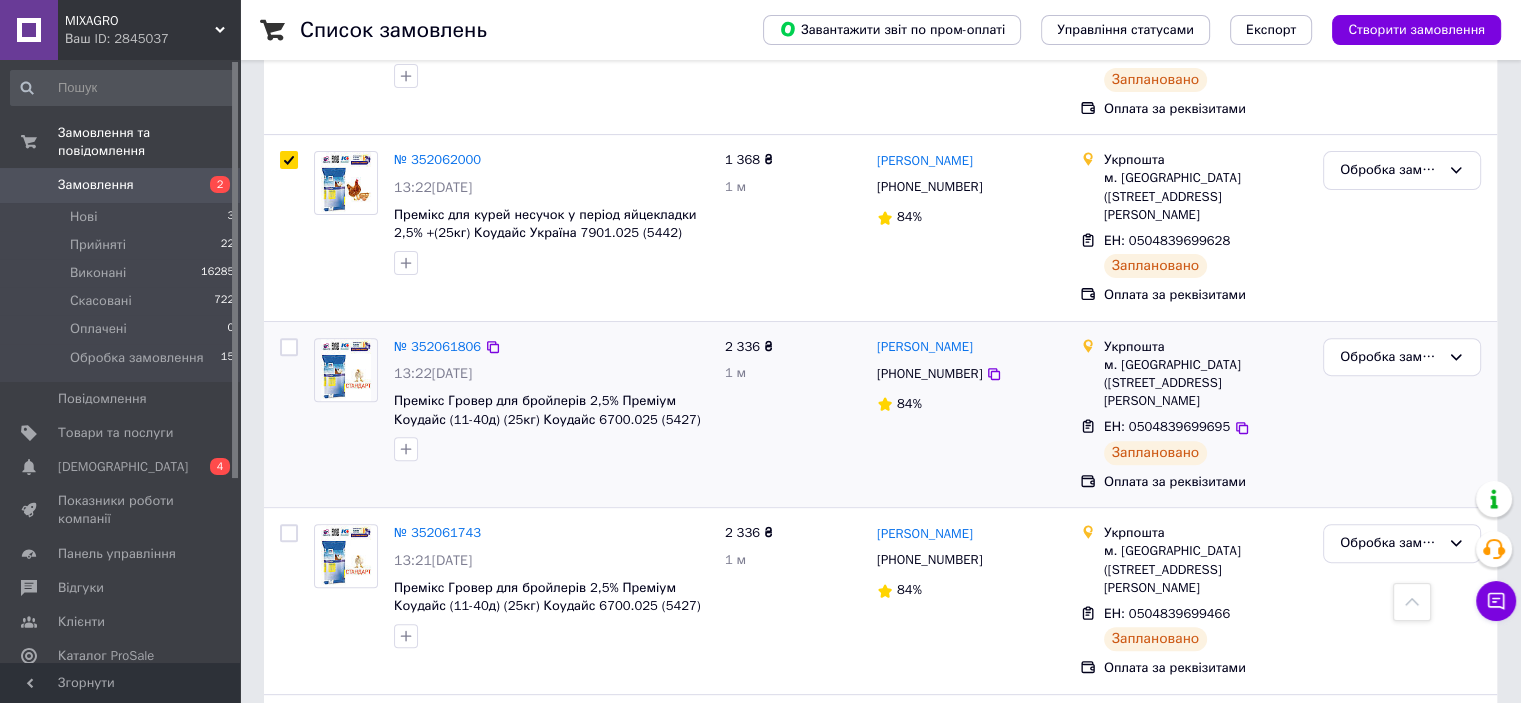 click at bounding box center (289, 347) 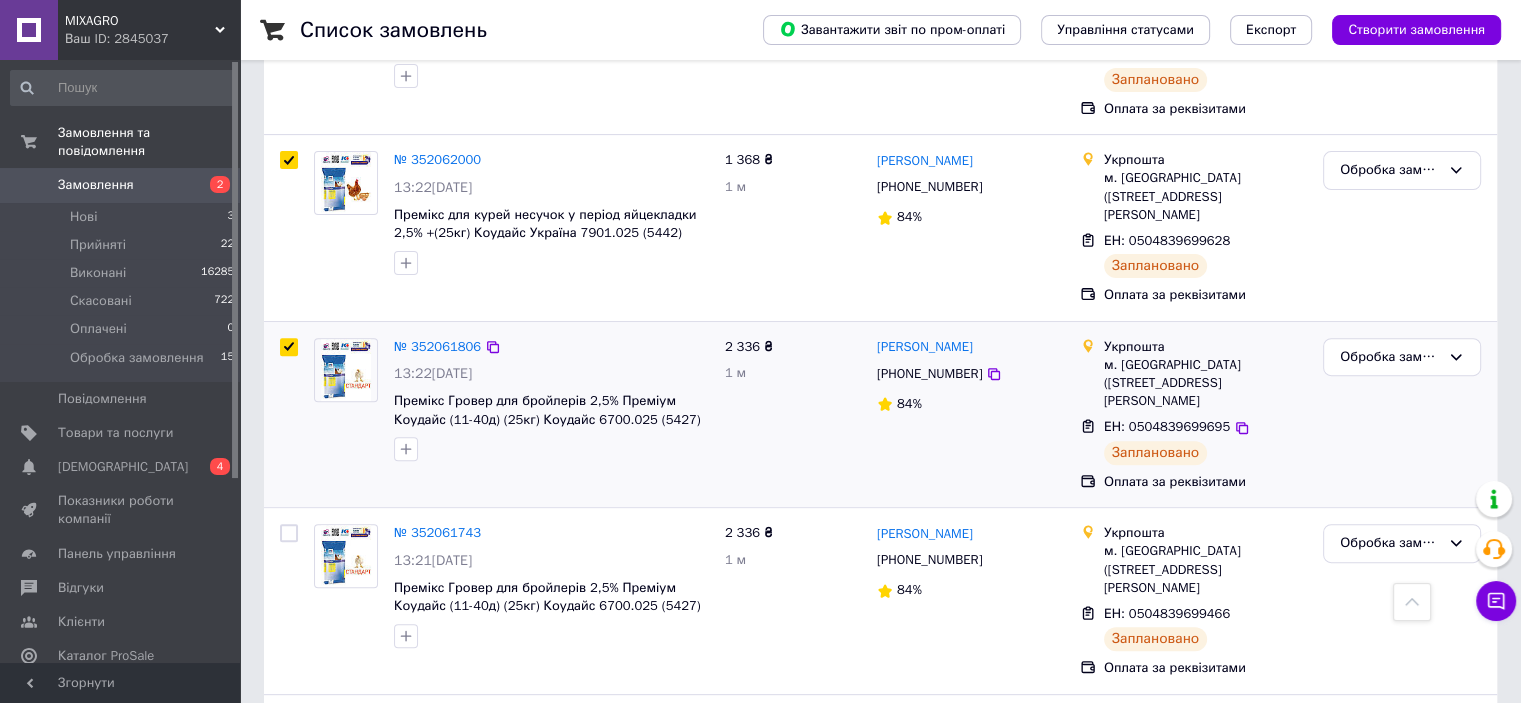 checkbox on "true" 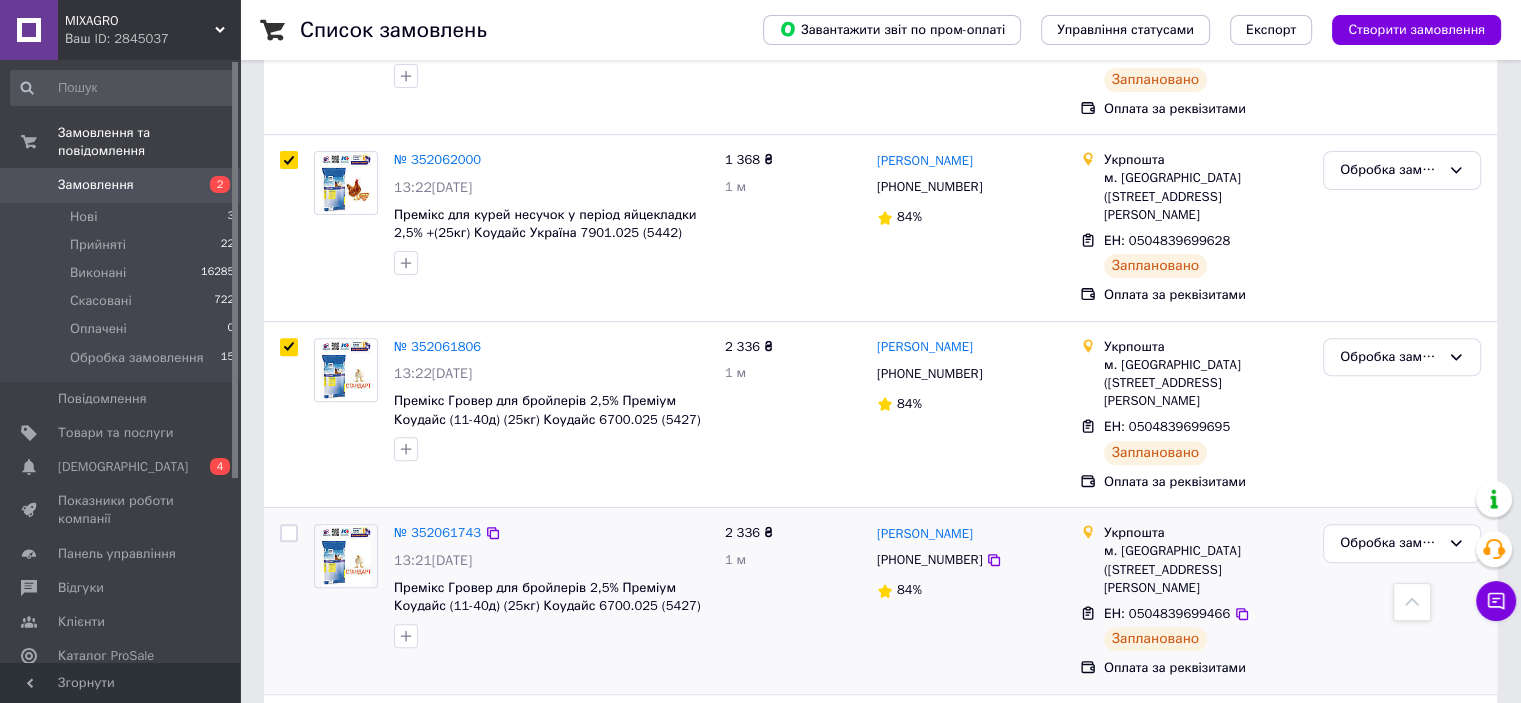 click at bounding box center [289, 533] 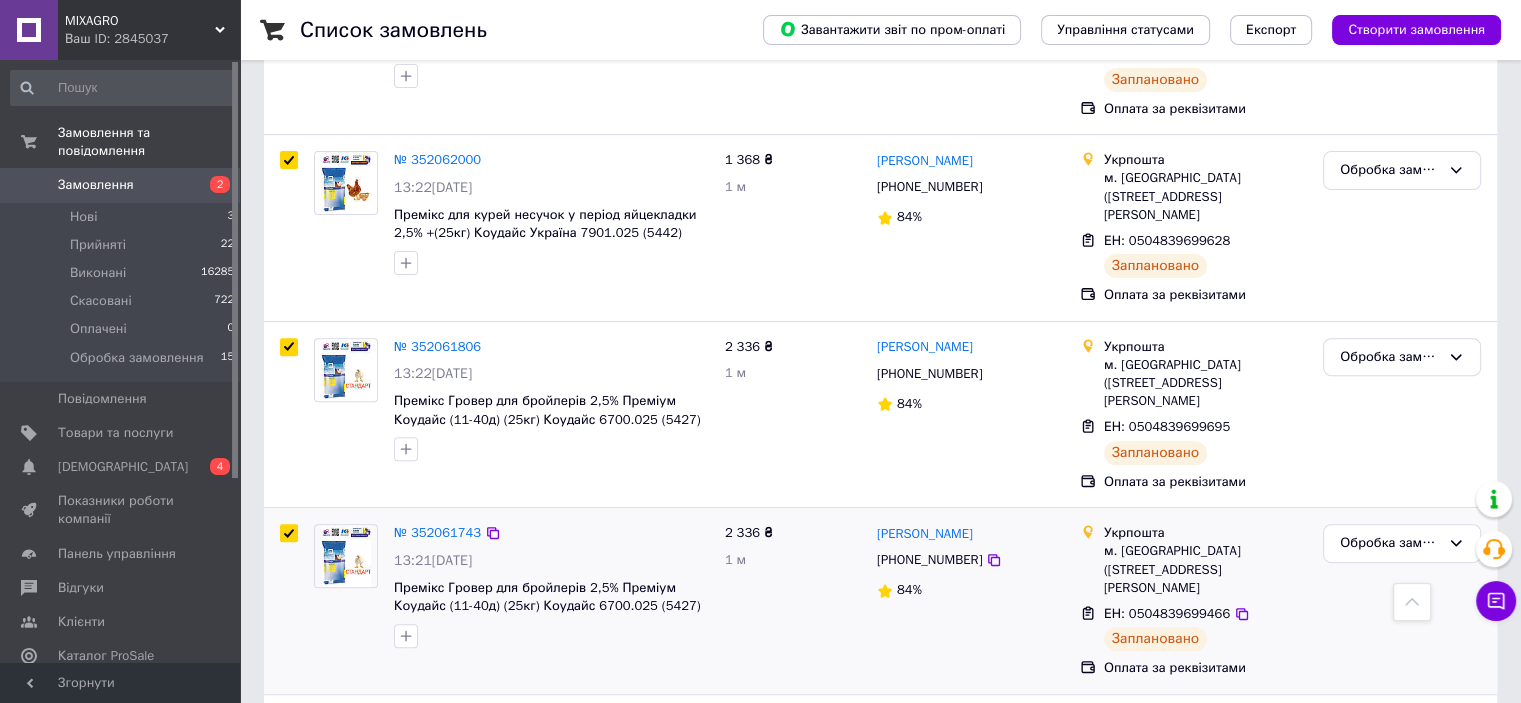 checkbox on "true" 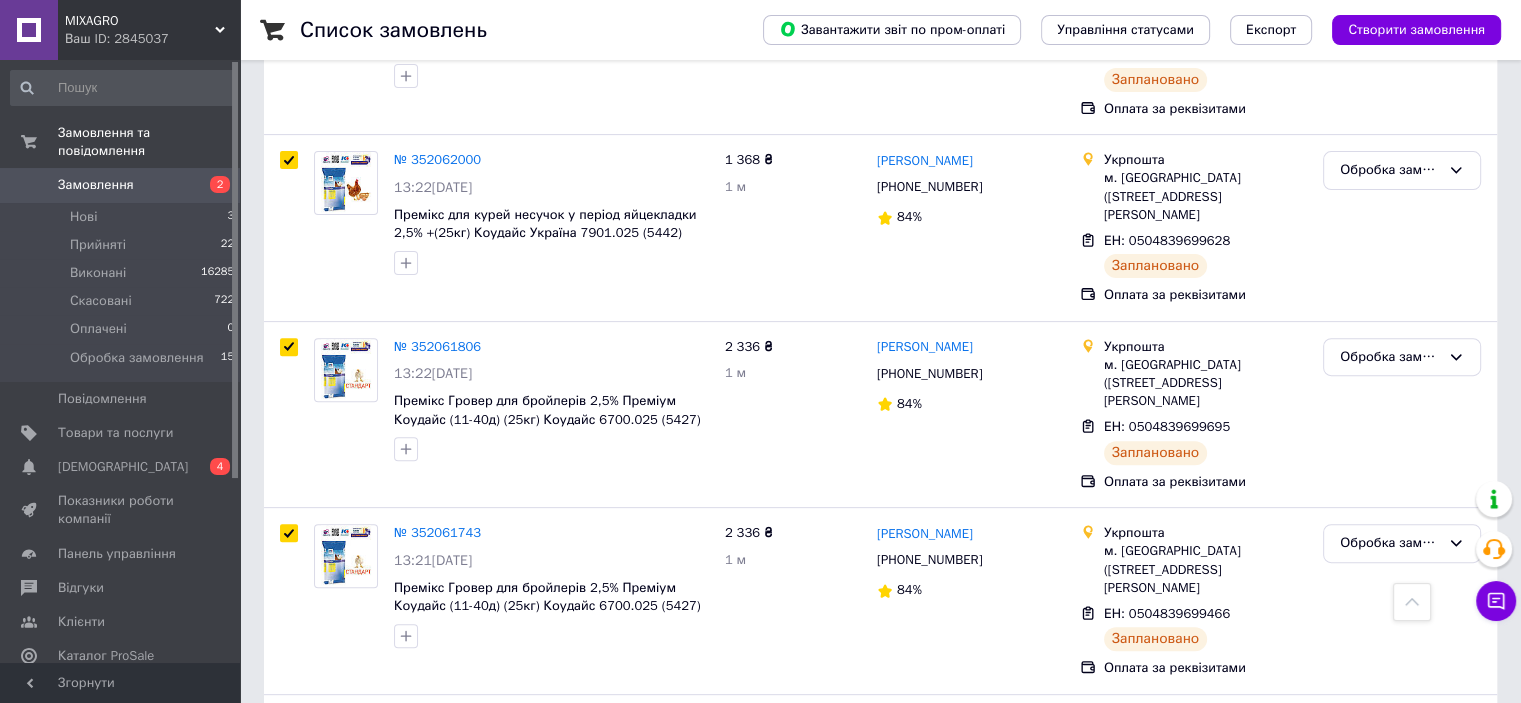scroll, scrollTop: 0, scrollLeft: 0, axis: both 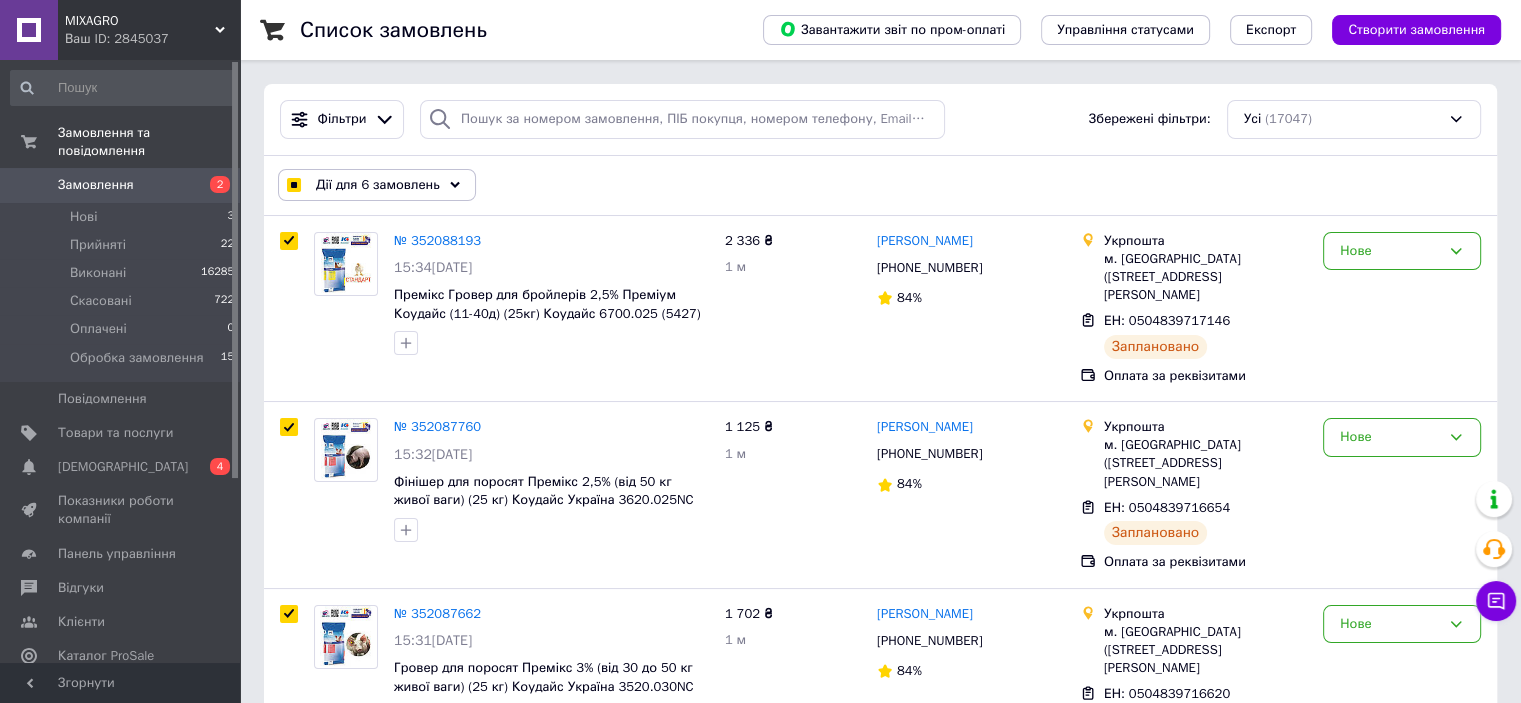 click on "Дії для 6 замовлень" at bounding box center (378, 185) 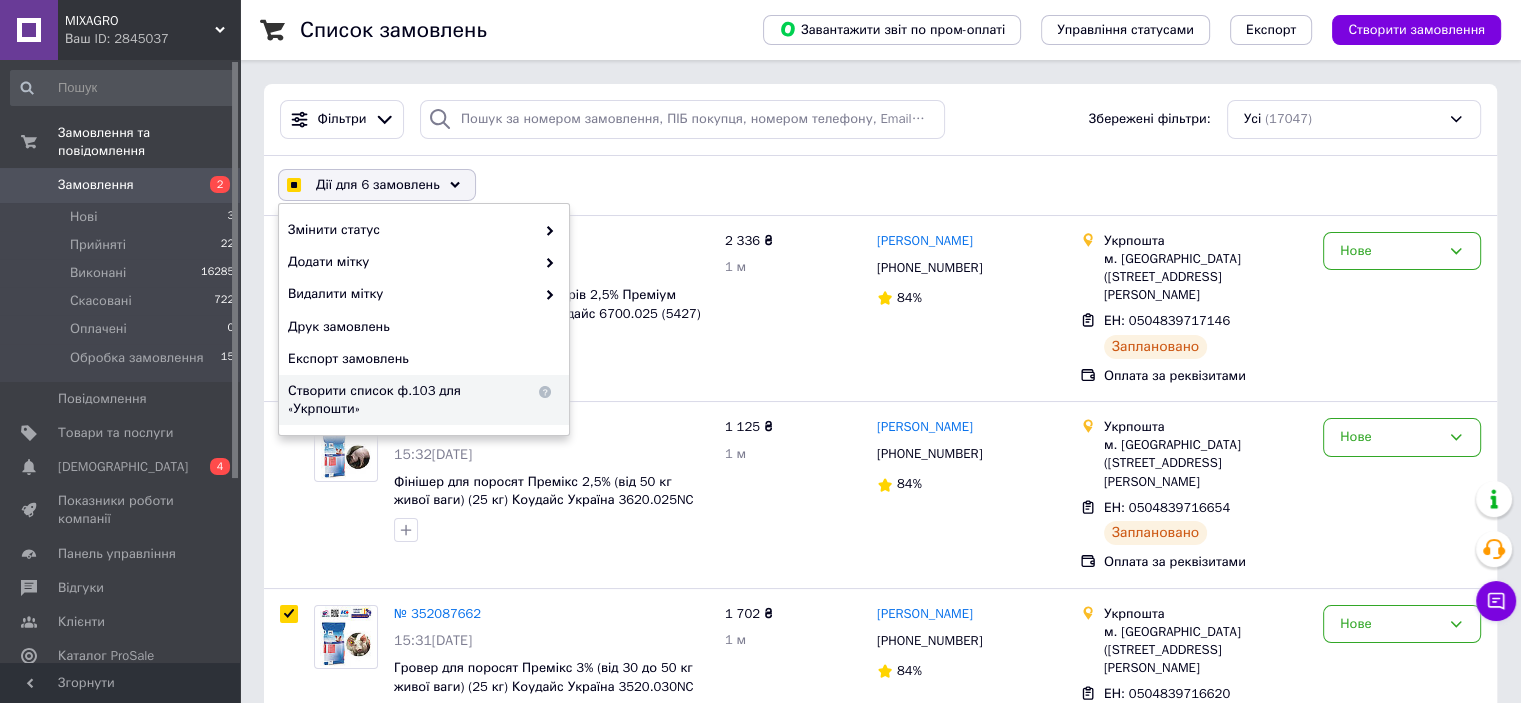 click on "Створити список ф.103 для «Укрпошти»" at bounding box center [411, 400] 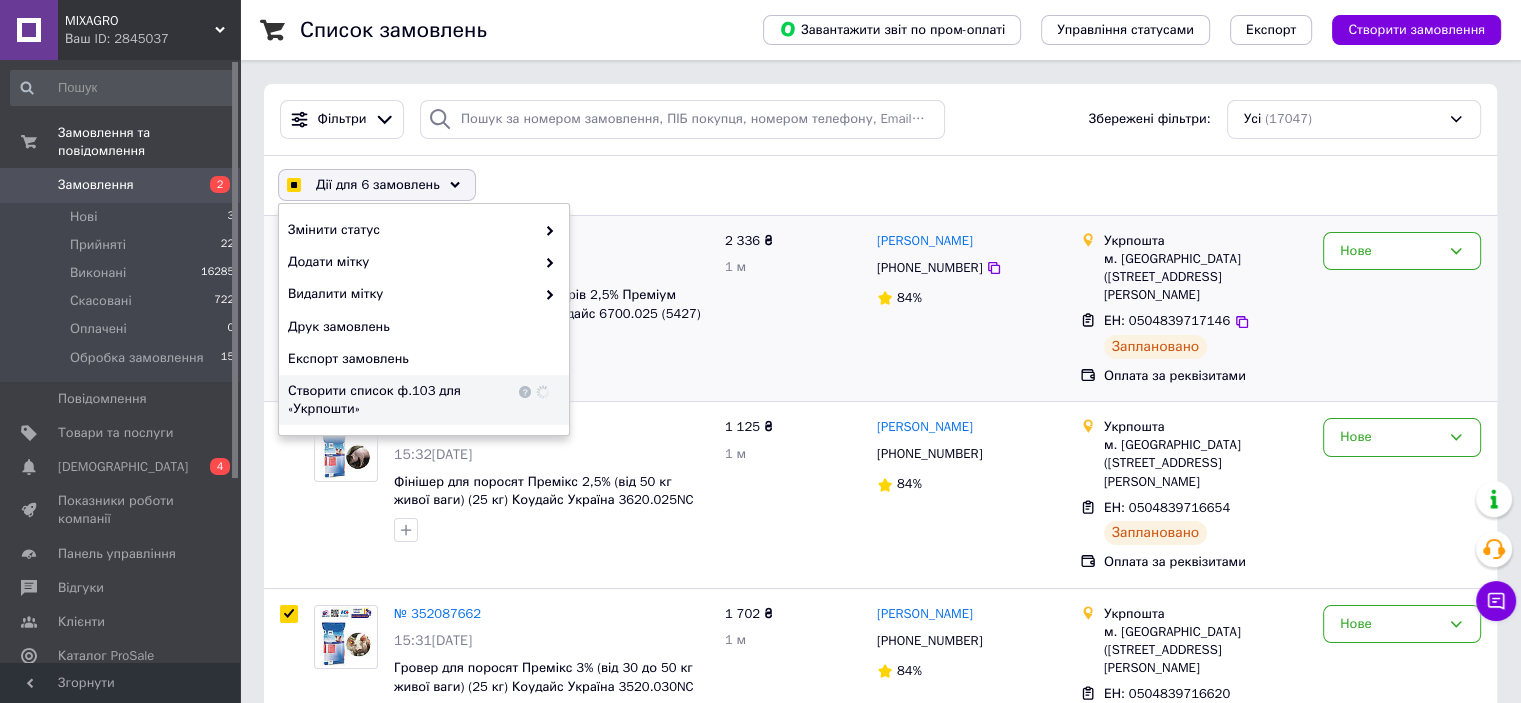 click on "2 336 ₴ 1 м" at bounding box center [793, 309] 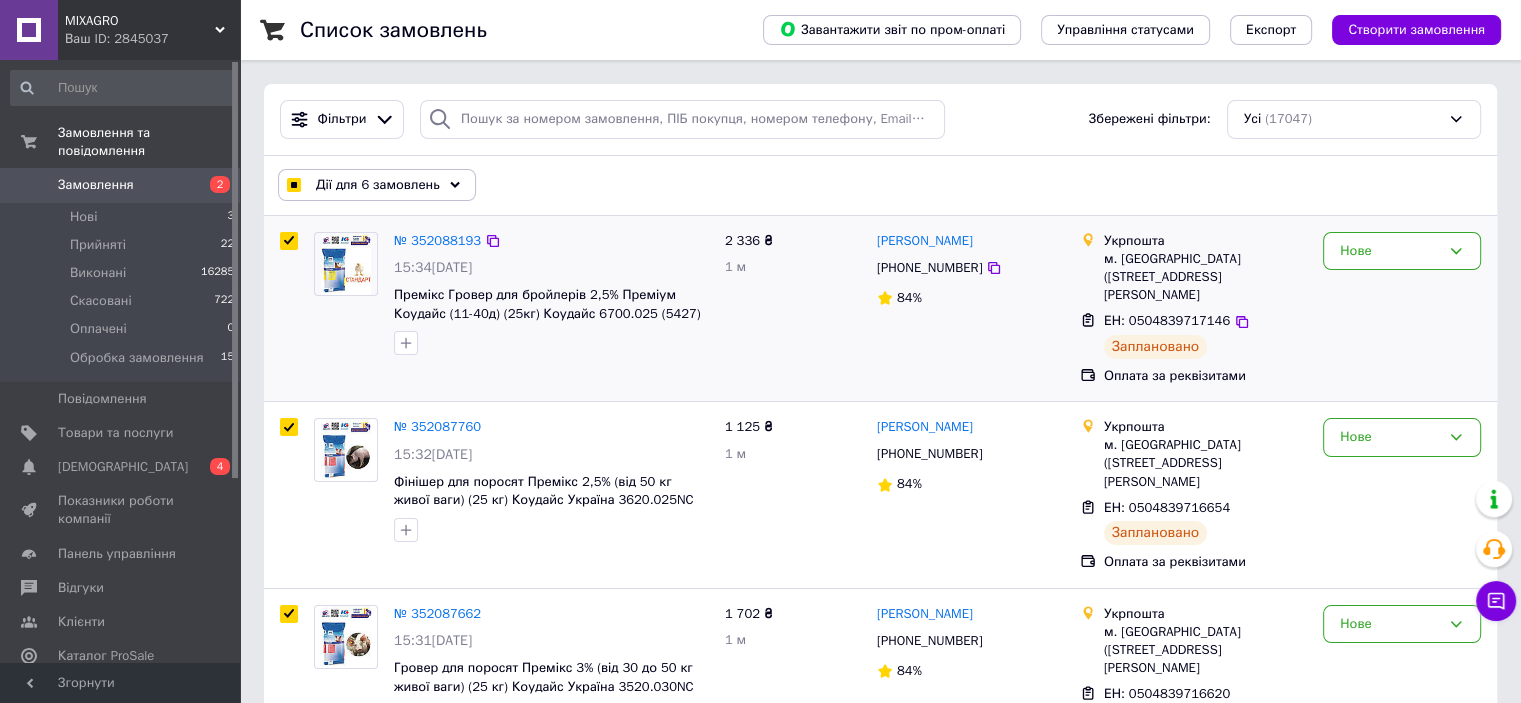 click on "Премікс Гровер для бройлерів 2,5% Преміум Коудайс (11-40д) (25кг) Коудайс 6700.025 (5427)" at bounding box center (551, 304) 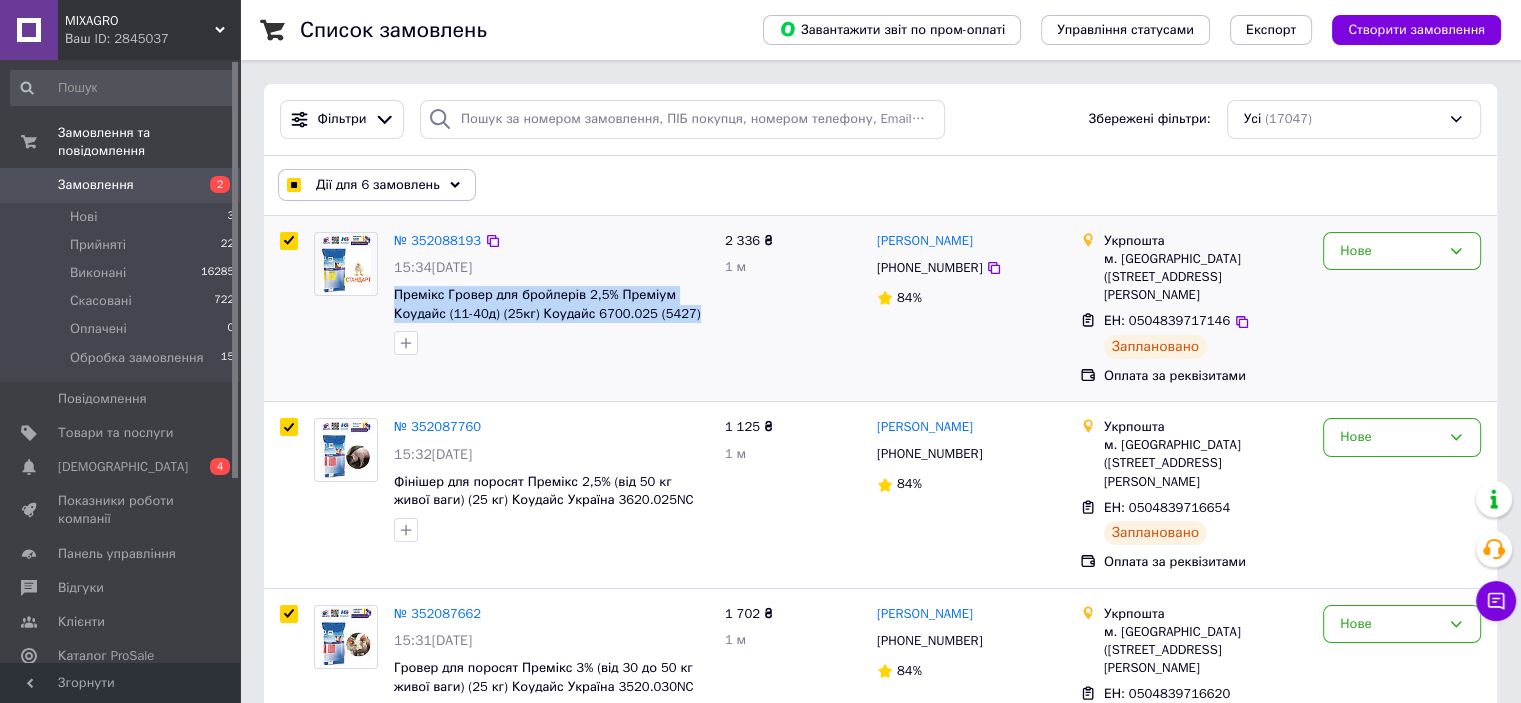click on "Премікс Гровер для бройлерів 2,5% Преміум Коудайс (11-40д) (25кг) Коудайс 6700.025 (5427)" at bounding box center (551, 304) 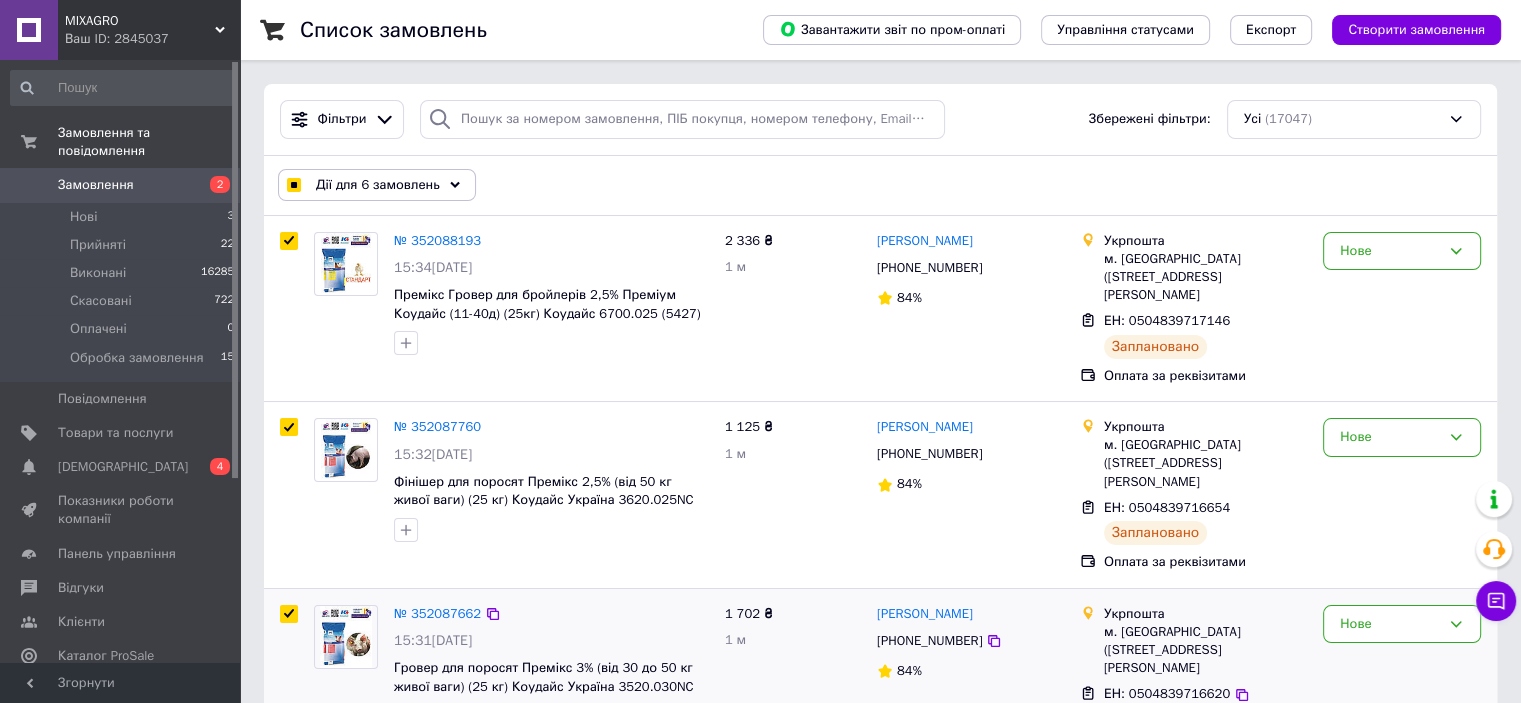 click on "Гровер для поросят Премікс 3% (від 30 до 50 кг живої ваги) (25 кг) Коудайс Україна 3520.030NC Комфорт" at bounding box center (551, 677) 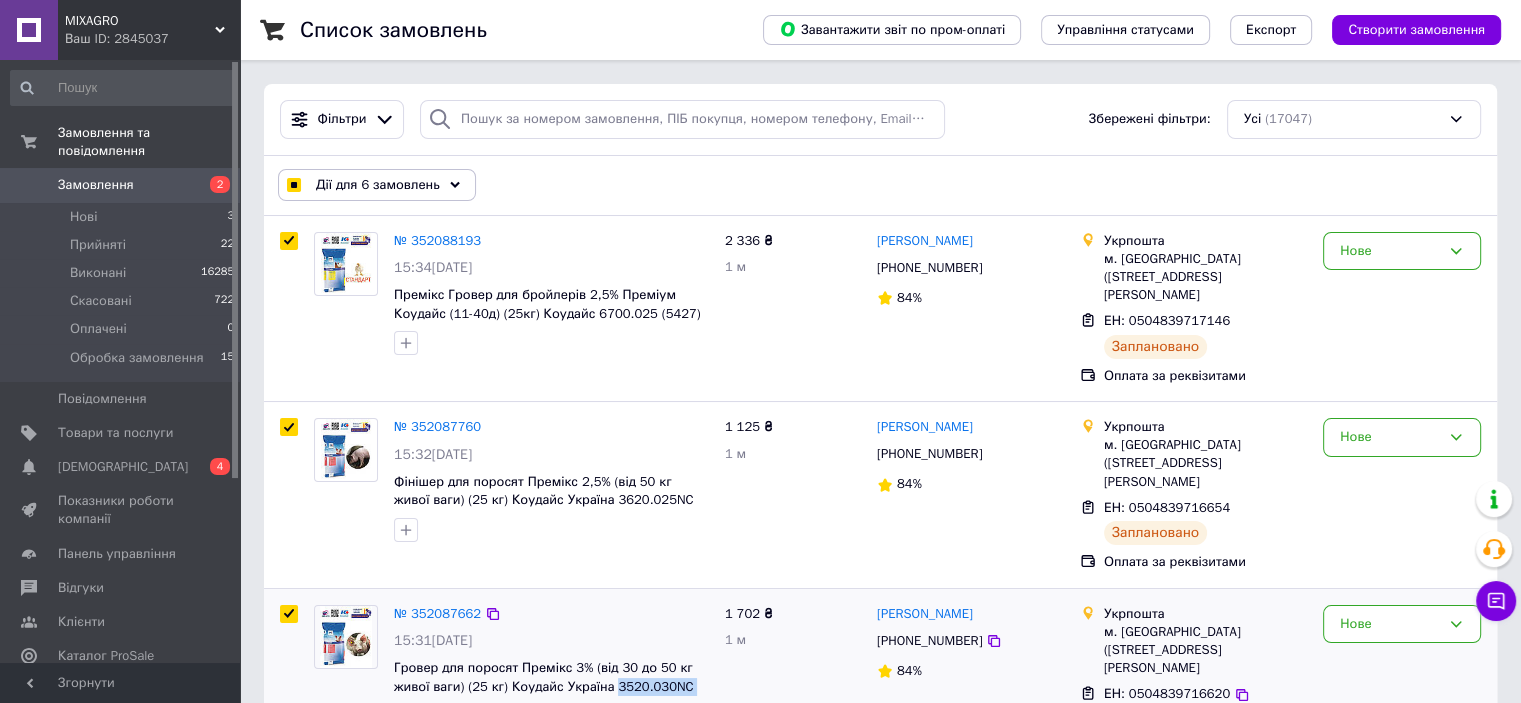 click on "Гровер для поросят Премікс 3% (від 30 до 50 кг живої ваги) (25 кг) Коудайс Україна 3520.030NC Комфорт" at bounding box center [551, 677] 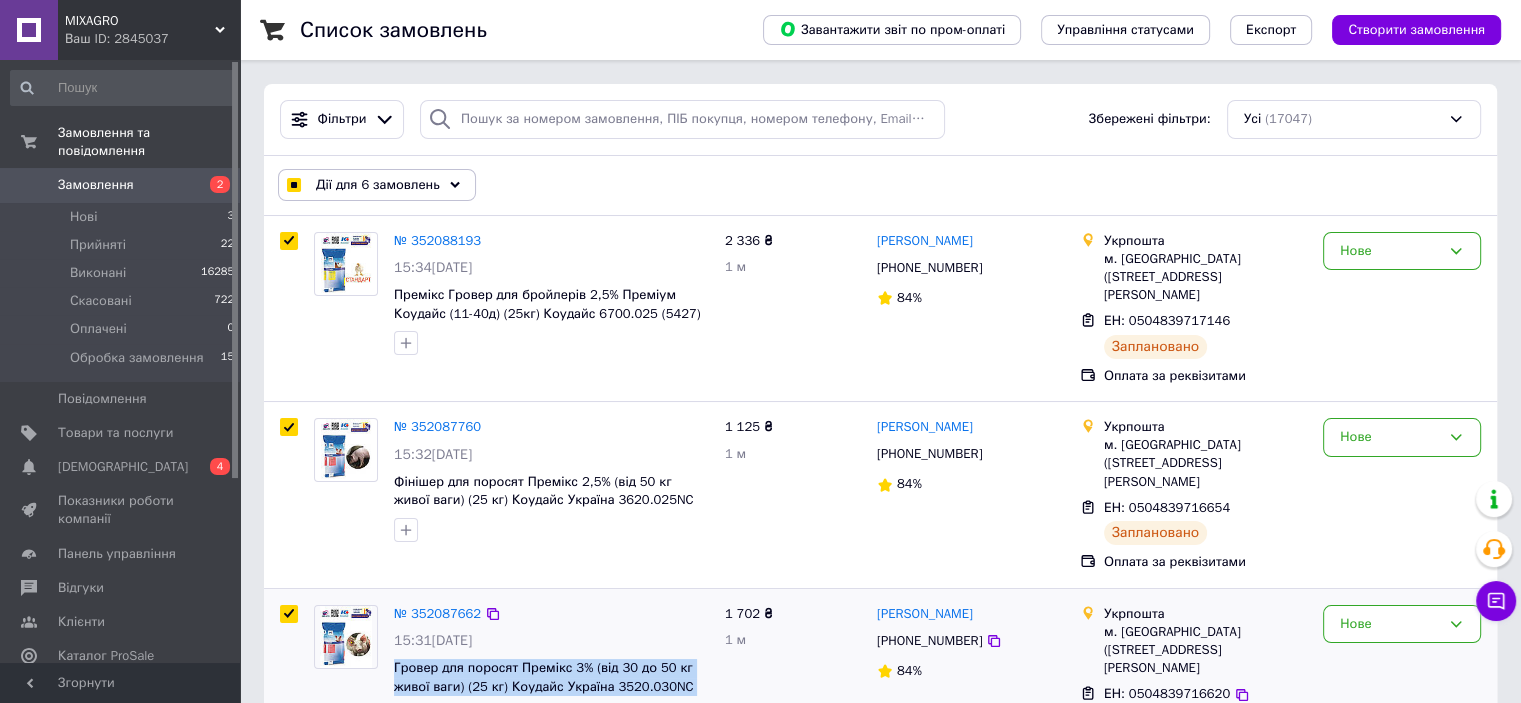 click on "Гровер для поросят Премікс 3% (від 30 до 50 кг живої ваги) (25 кг) Коудайс Україна 3520.030NC Комфорт" at bounding box center (551, 677) 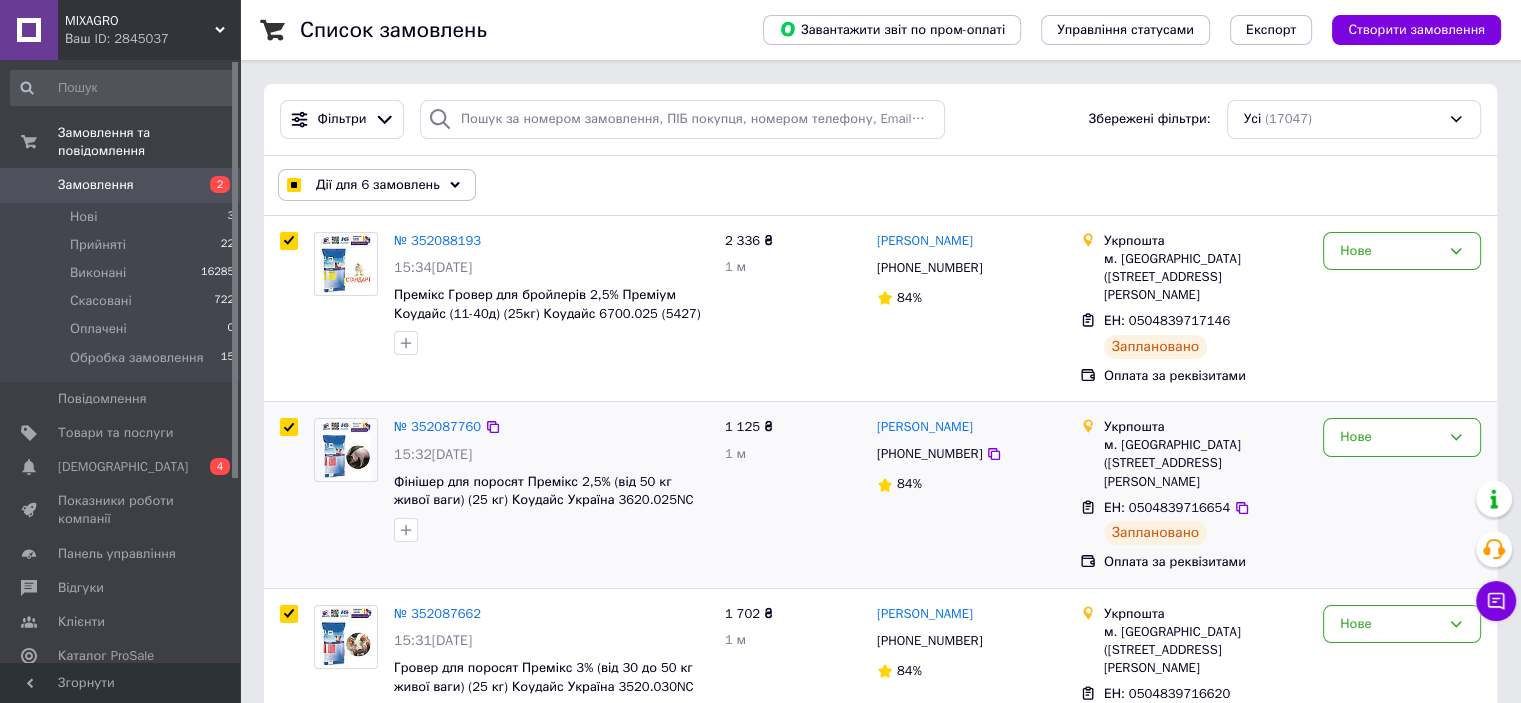 click on "Фінішер для поросят Премікс 2,5% (від 50 кг живої ваги) (25 кг) Коудайс Україна 3620.025NC Комфорт" at bounding box center [551, 491] 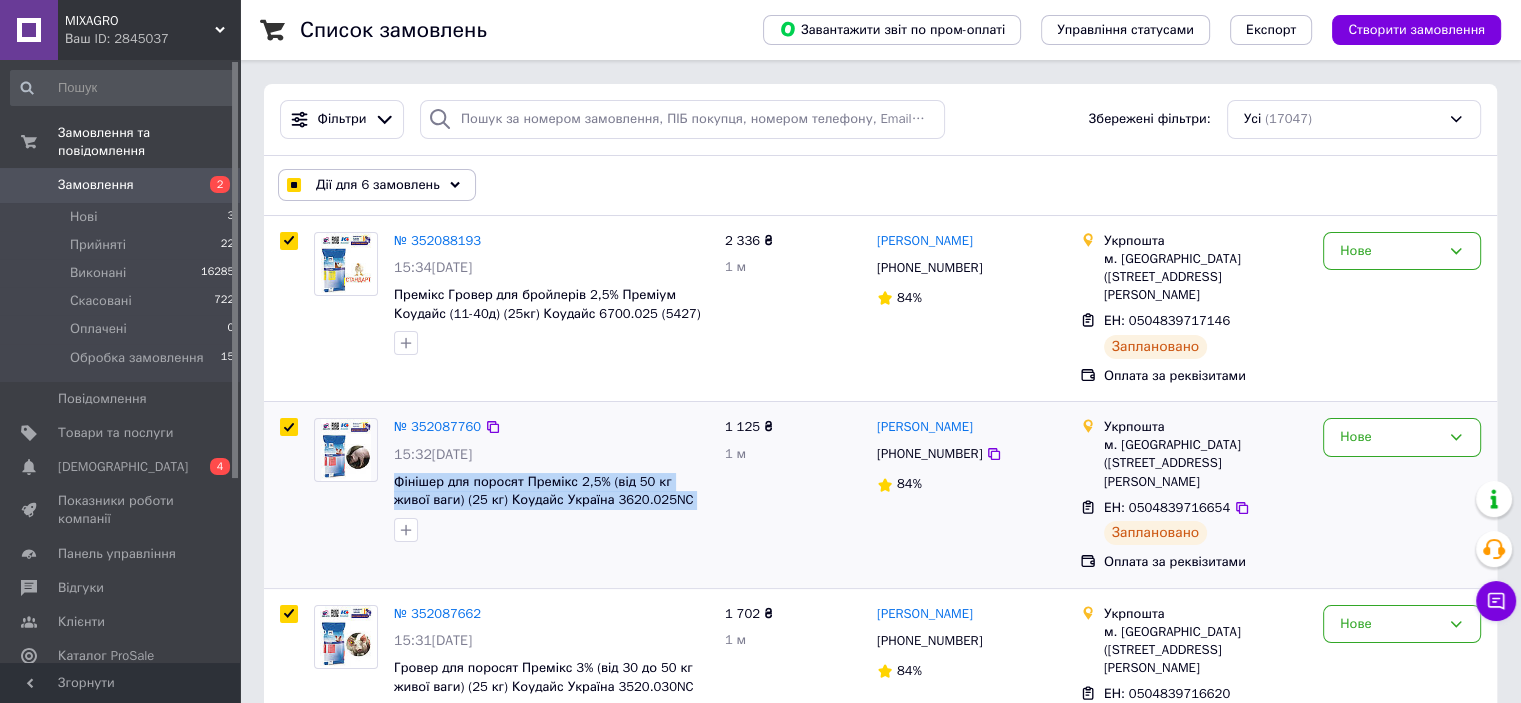click on "Фінішер для поросят Премікс 2,5% (від 50 кг живої ваги) (25 кг) Коудайс Україна 3620.025NC Комфорт" at bounding box center (551, 491) 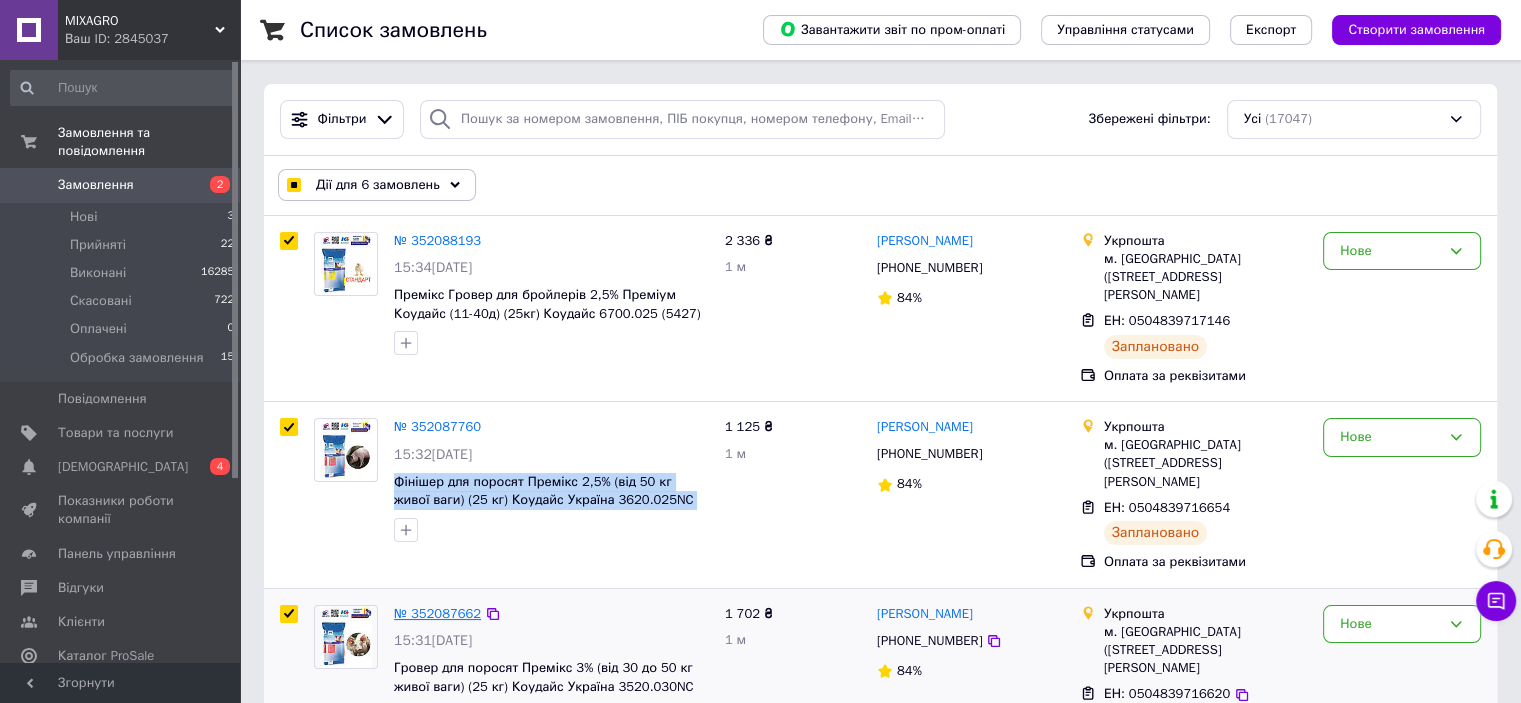 click on "№ 352087662" at bounding box center [437, 613] 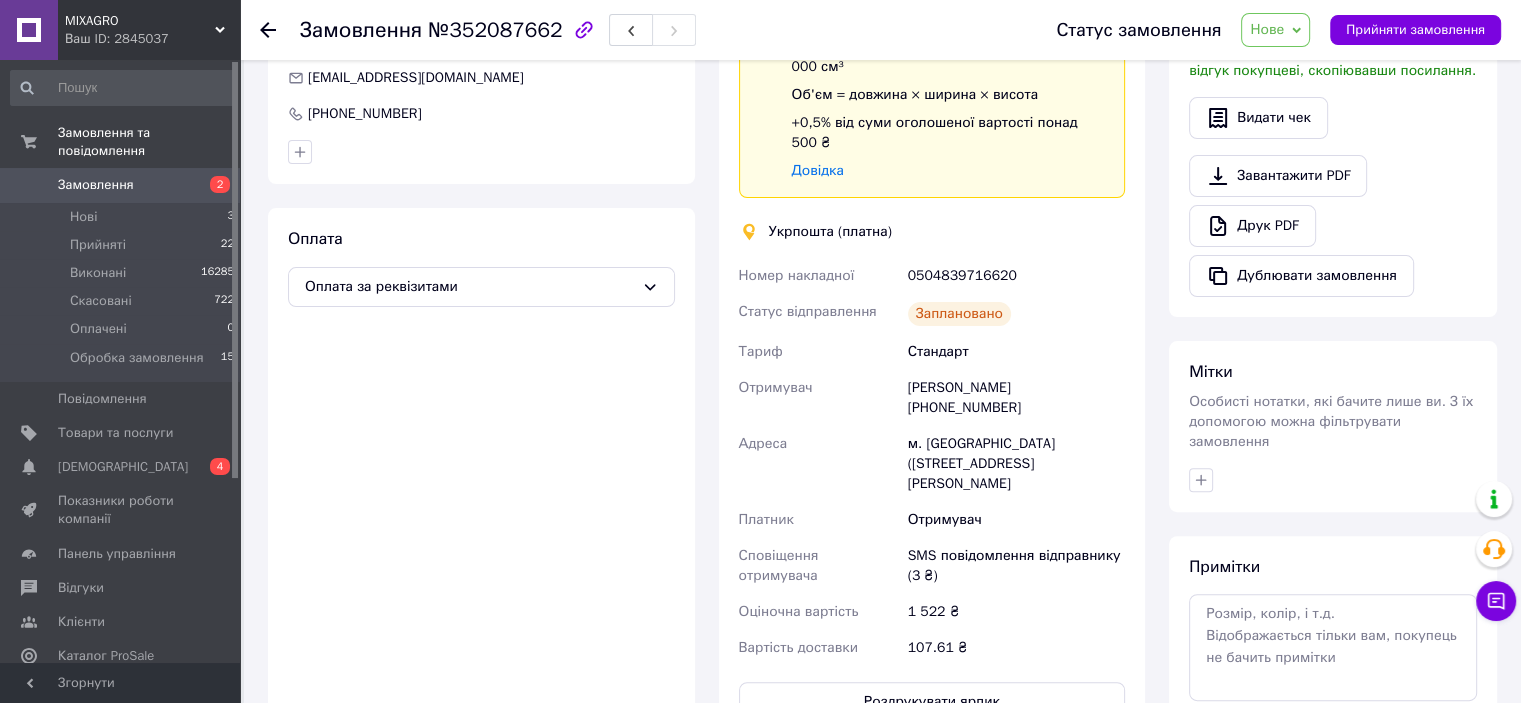 scroll, scrollTop: 565, scrollLeft: 0, axis: vertical 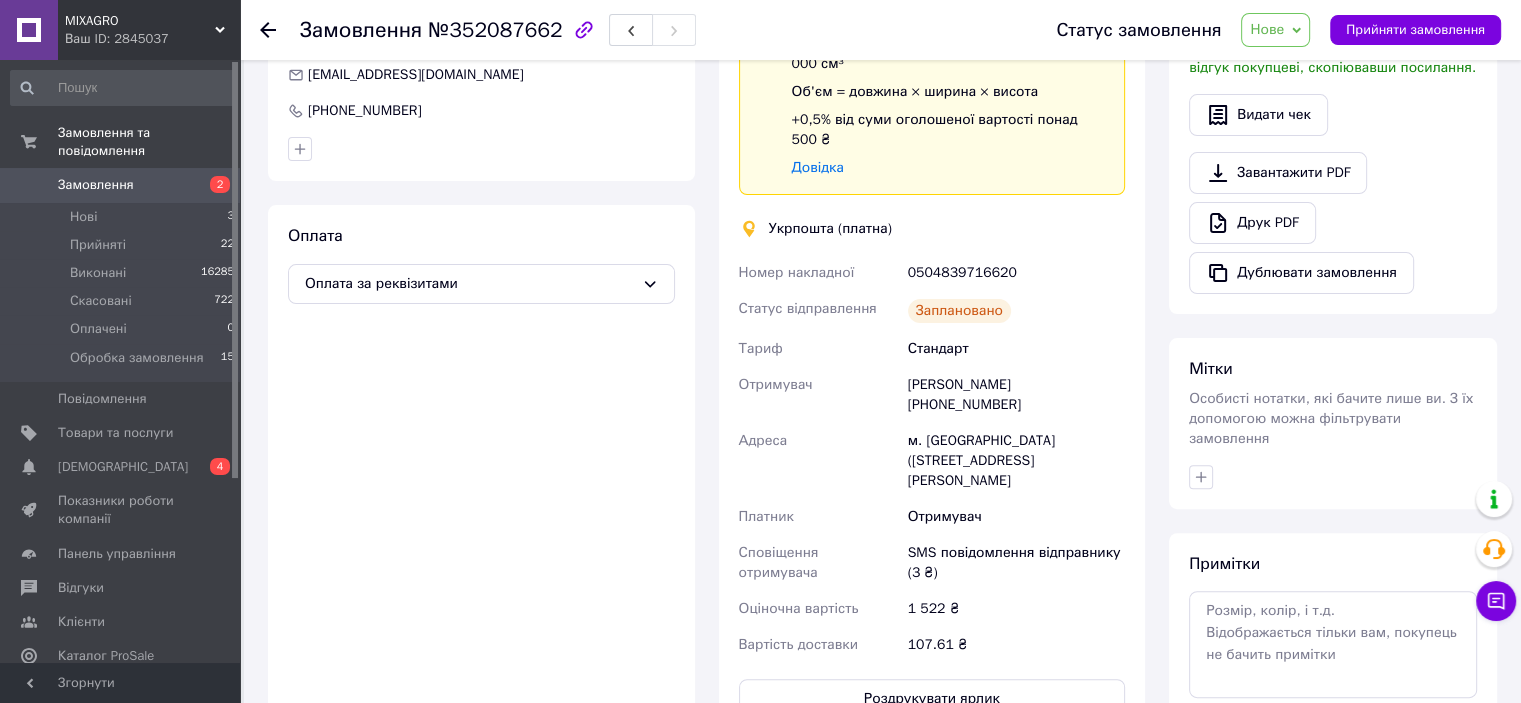 click on "Замовлення" at bounding box center (121, 185) 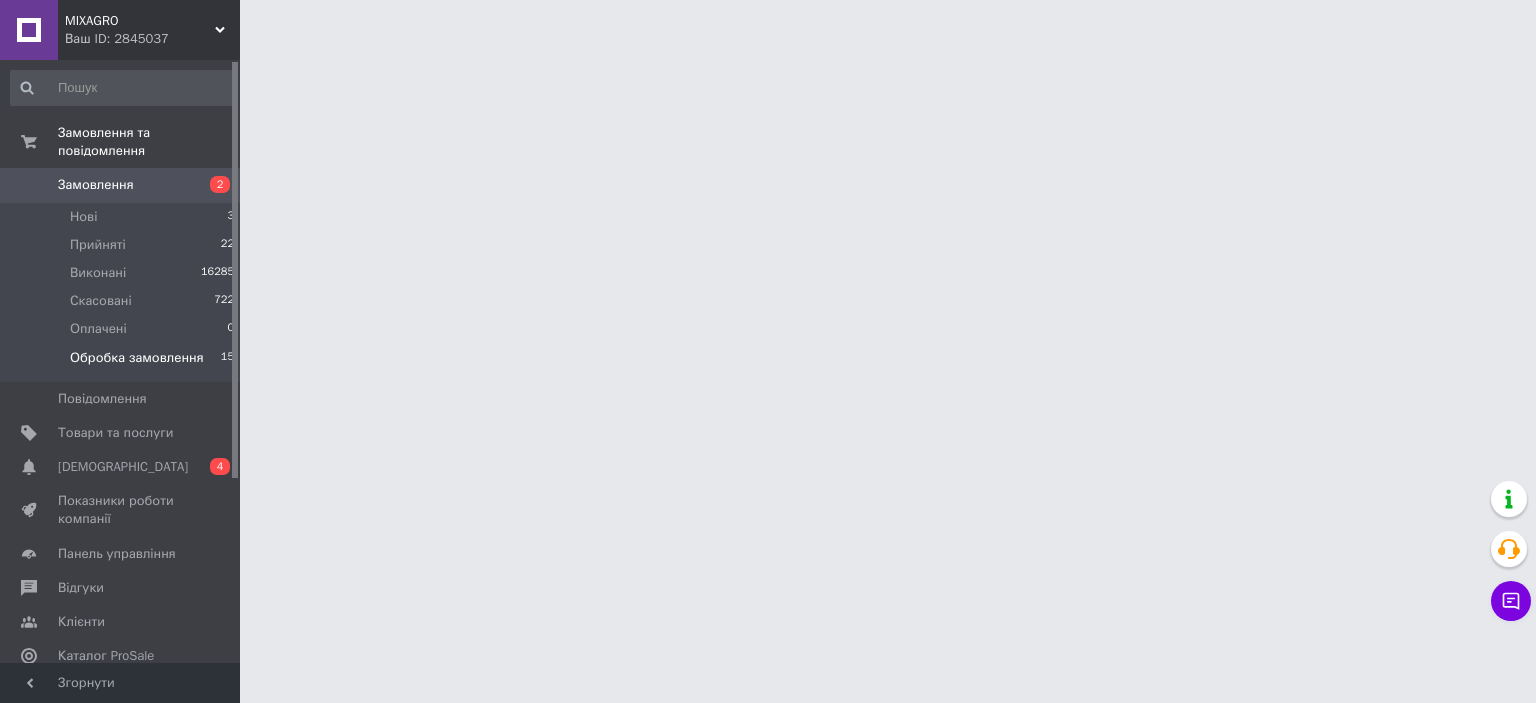 click on "Обробка замовлення 15" at bounding box center [123, 363] 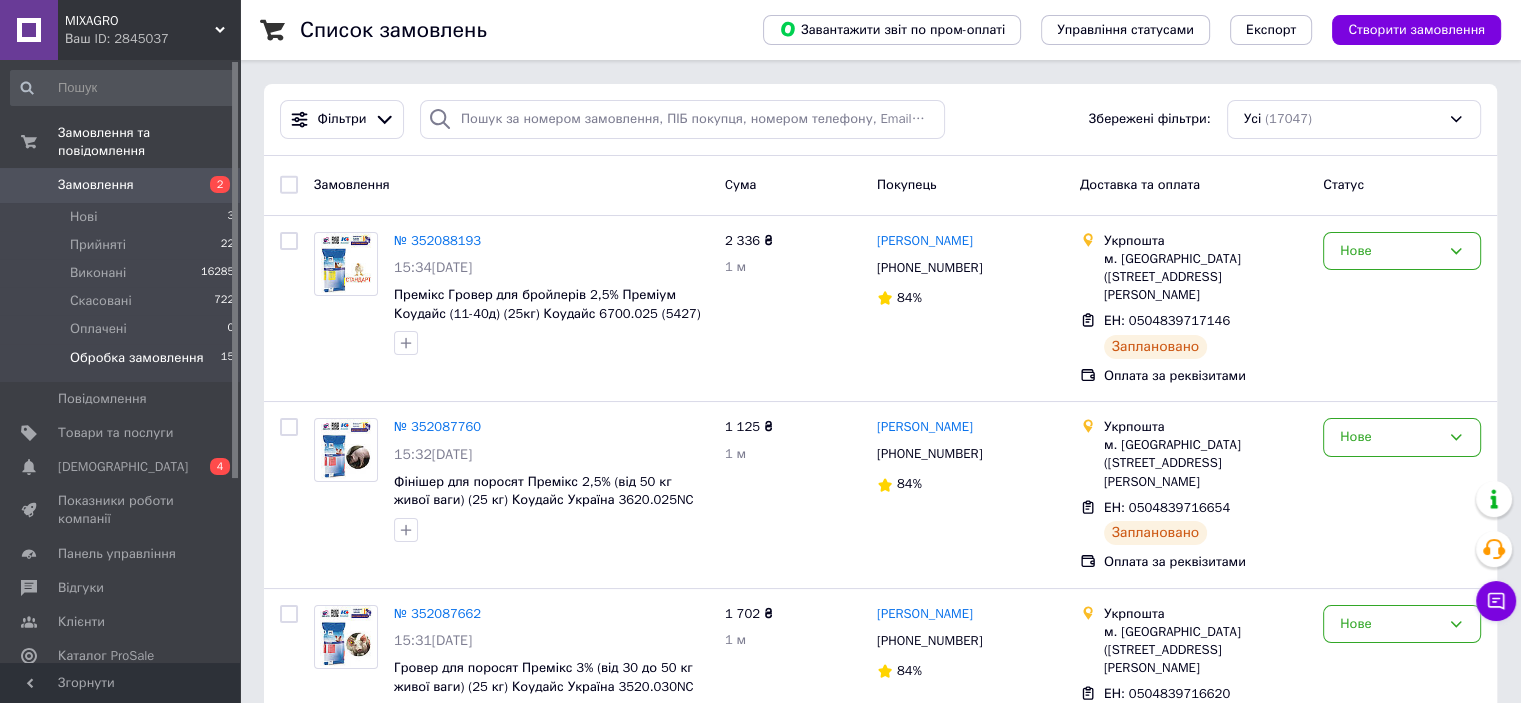 click on "Обробка замовлення" at bounding box center (137, 358) 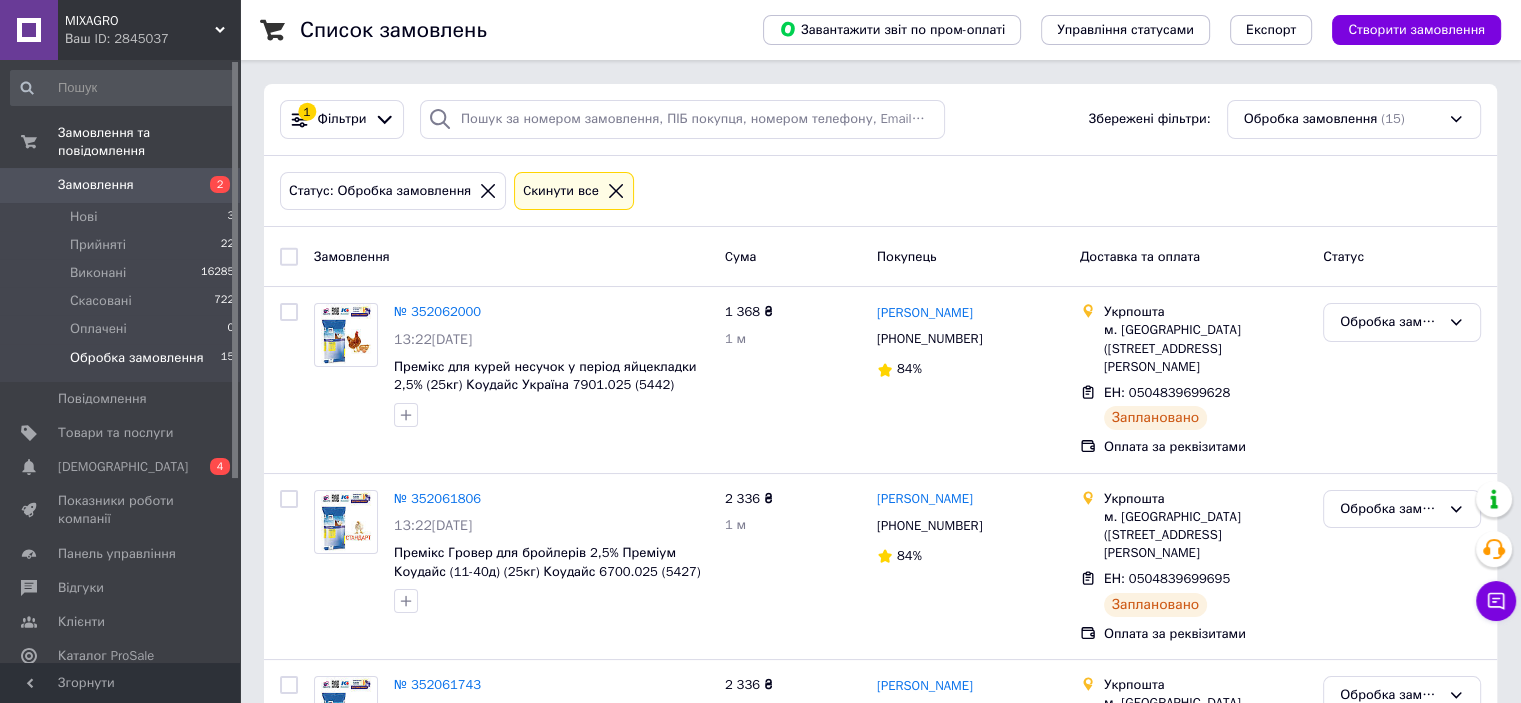 click at bounding box center [289, 257] 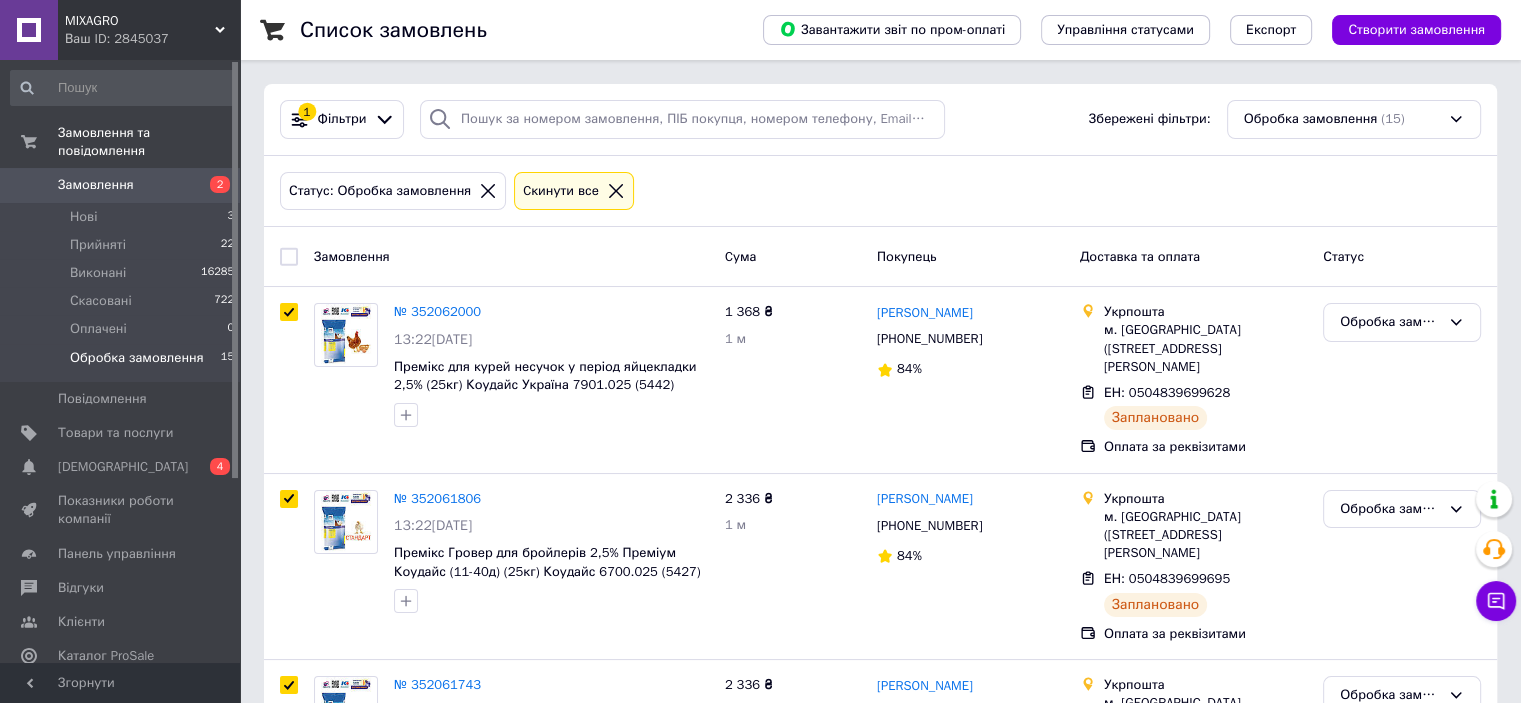 checkbox on "true" 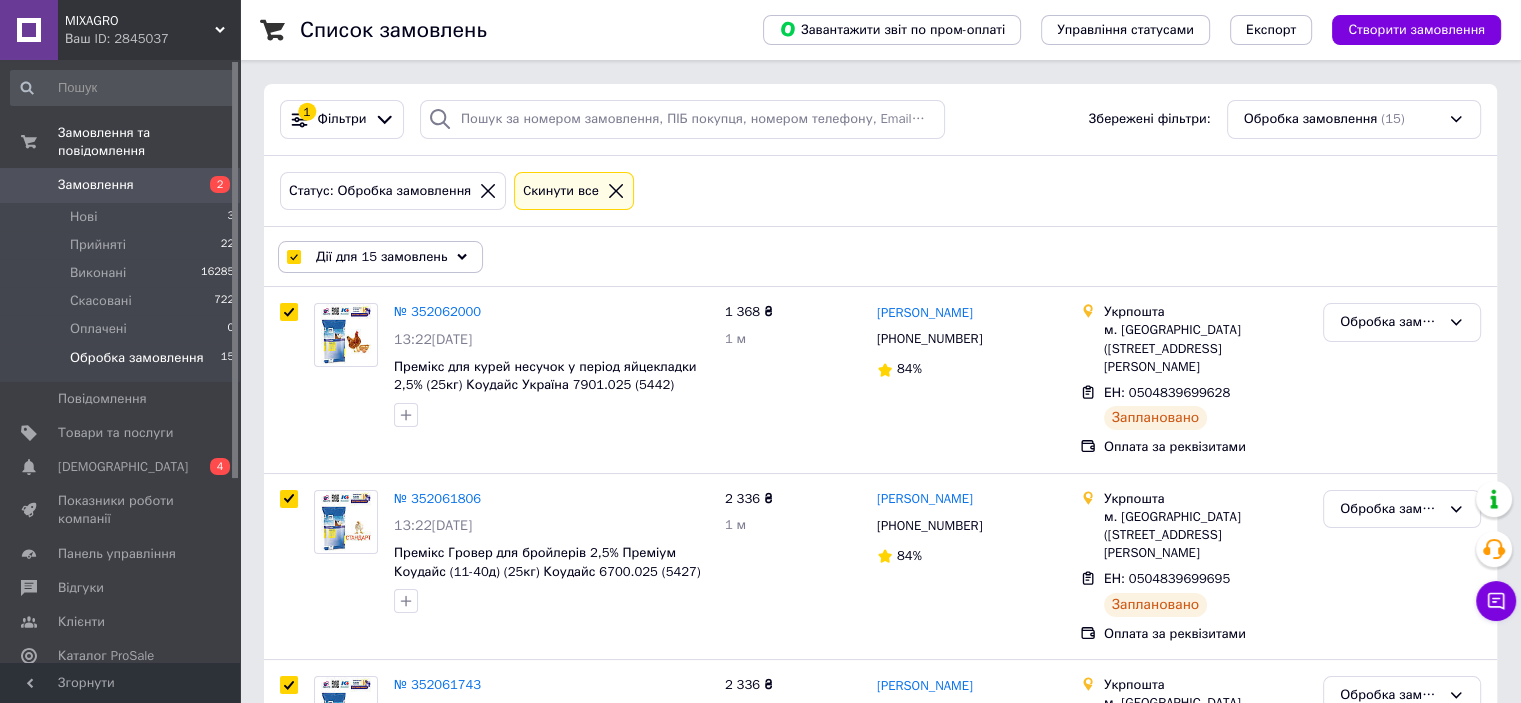 click on "Дії для 15 замовлень" at bounding box center (381, 257) 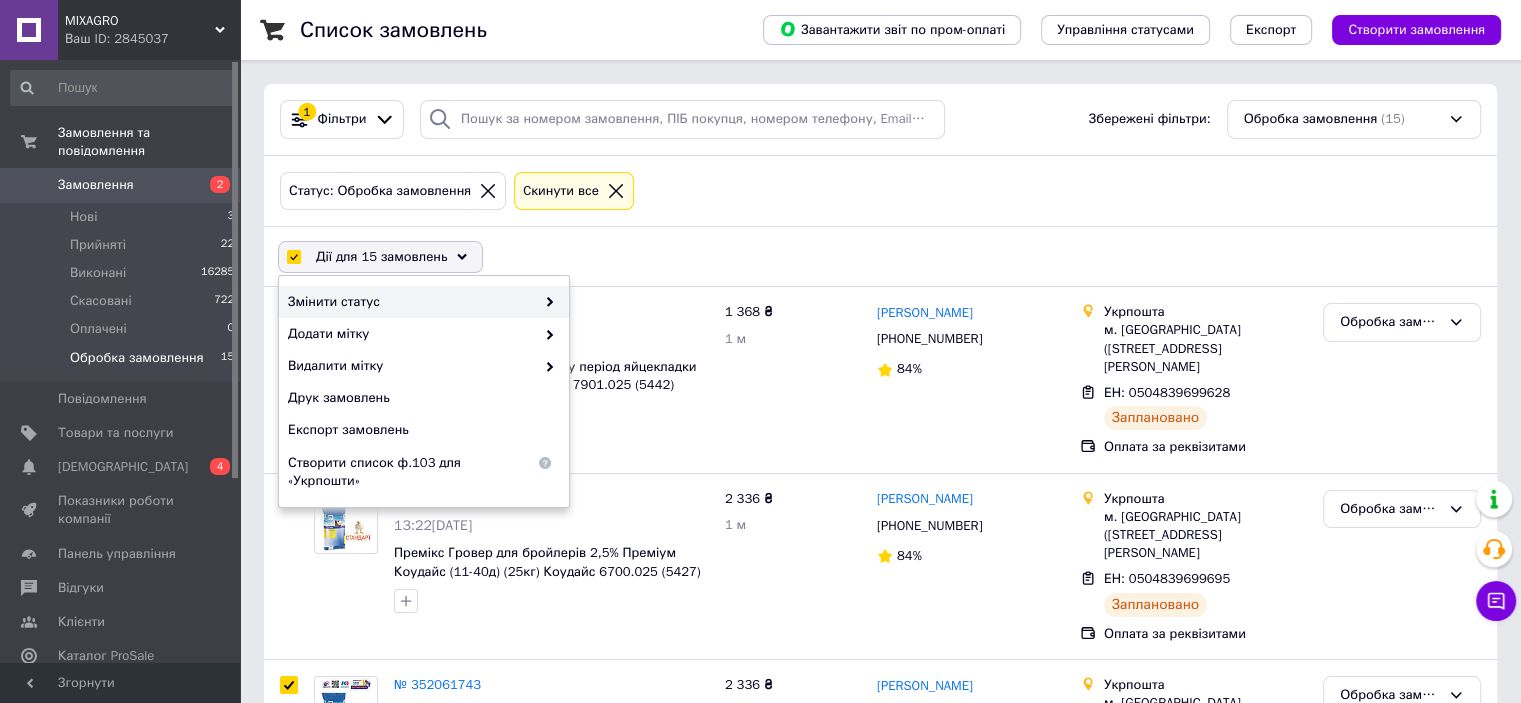 click on "Змінити статус" at bounding box center (411, 302) 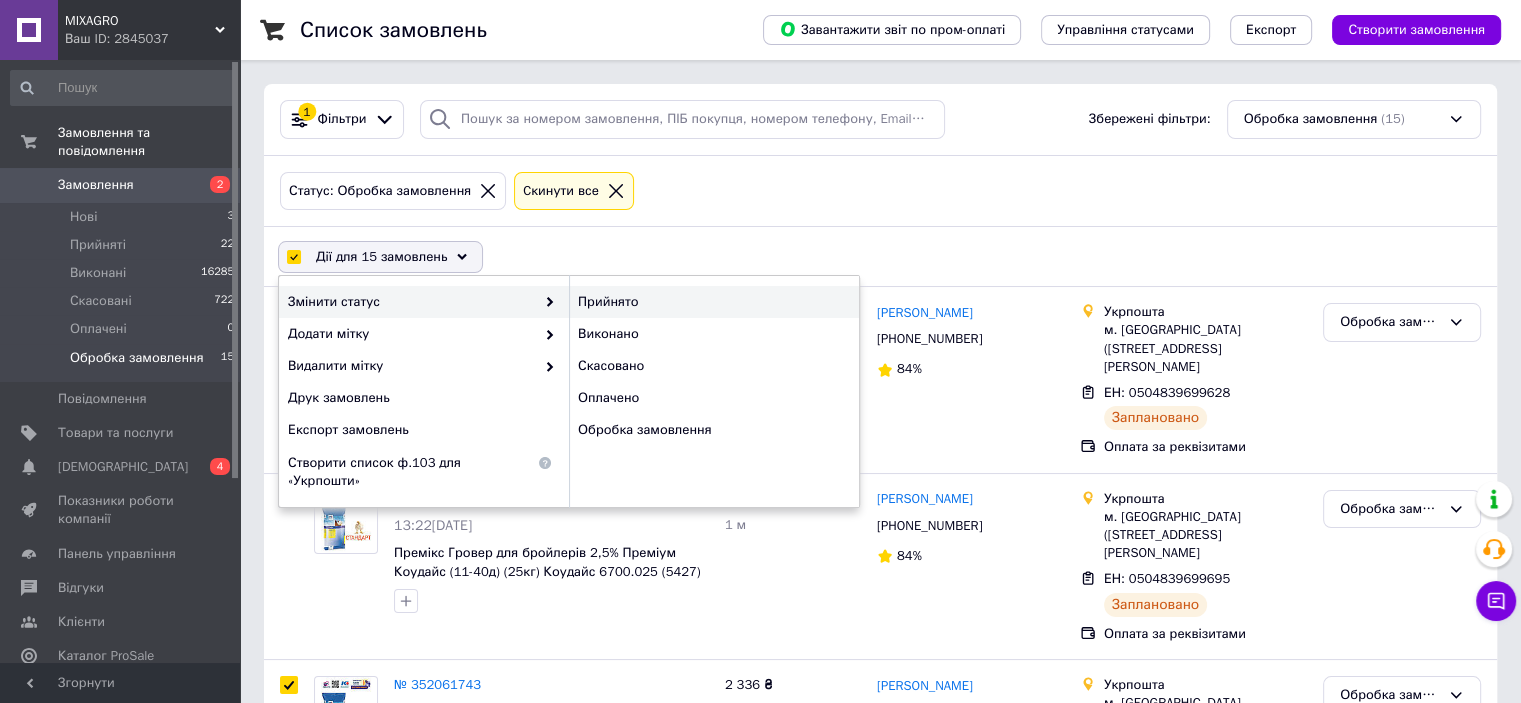 click on "Прийнято" at bounding box center [714, 302] 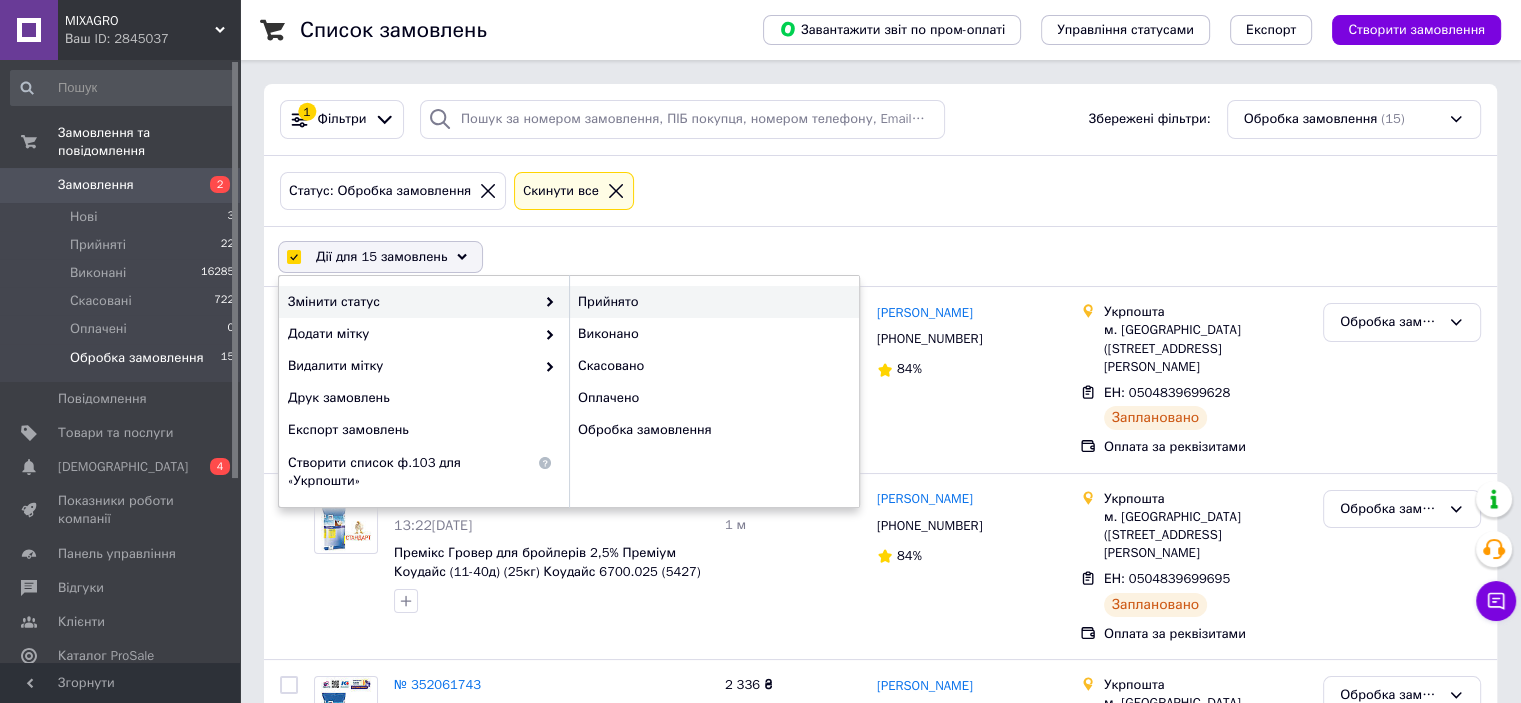 checkbox on "false" 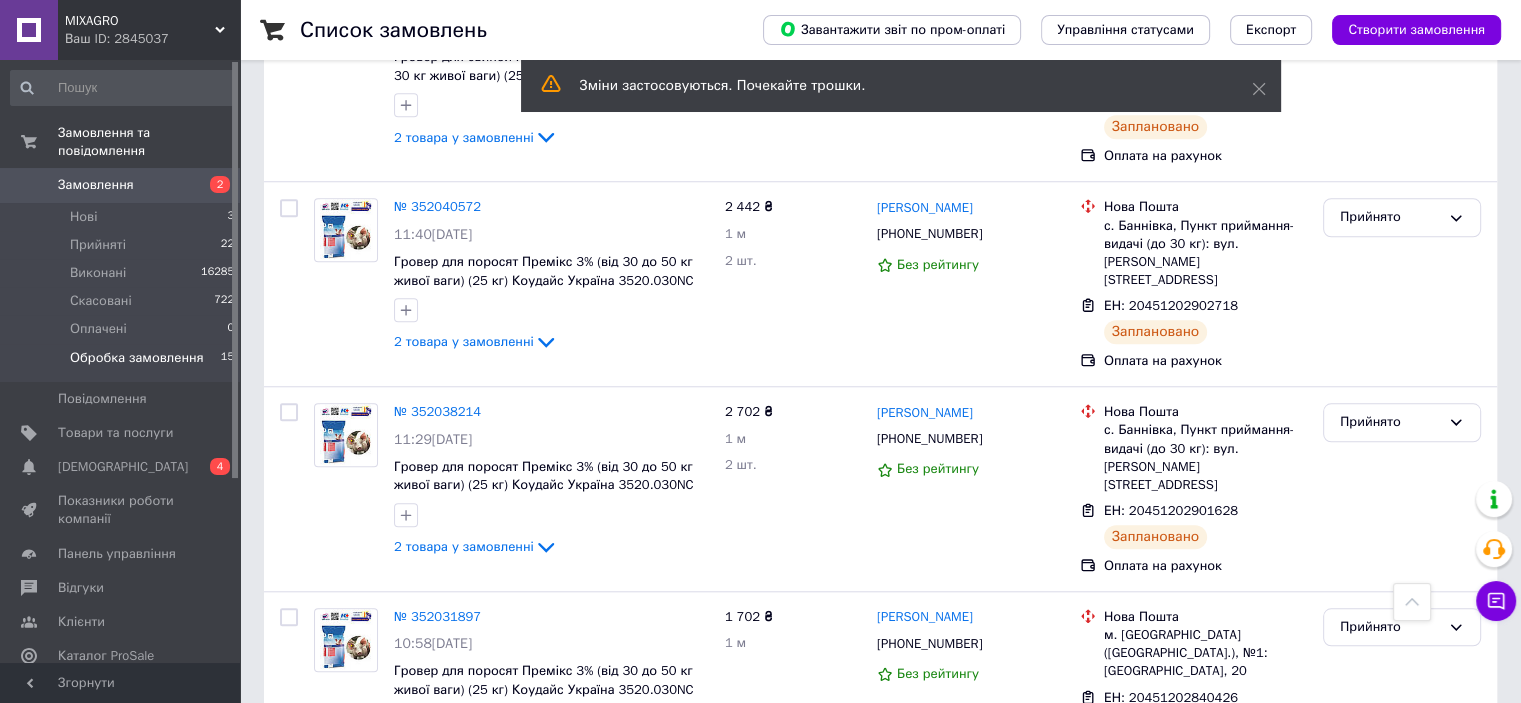 scroll, scrollTop: 2337, scrollLeft: 0, axis: vertical 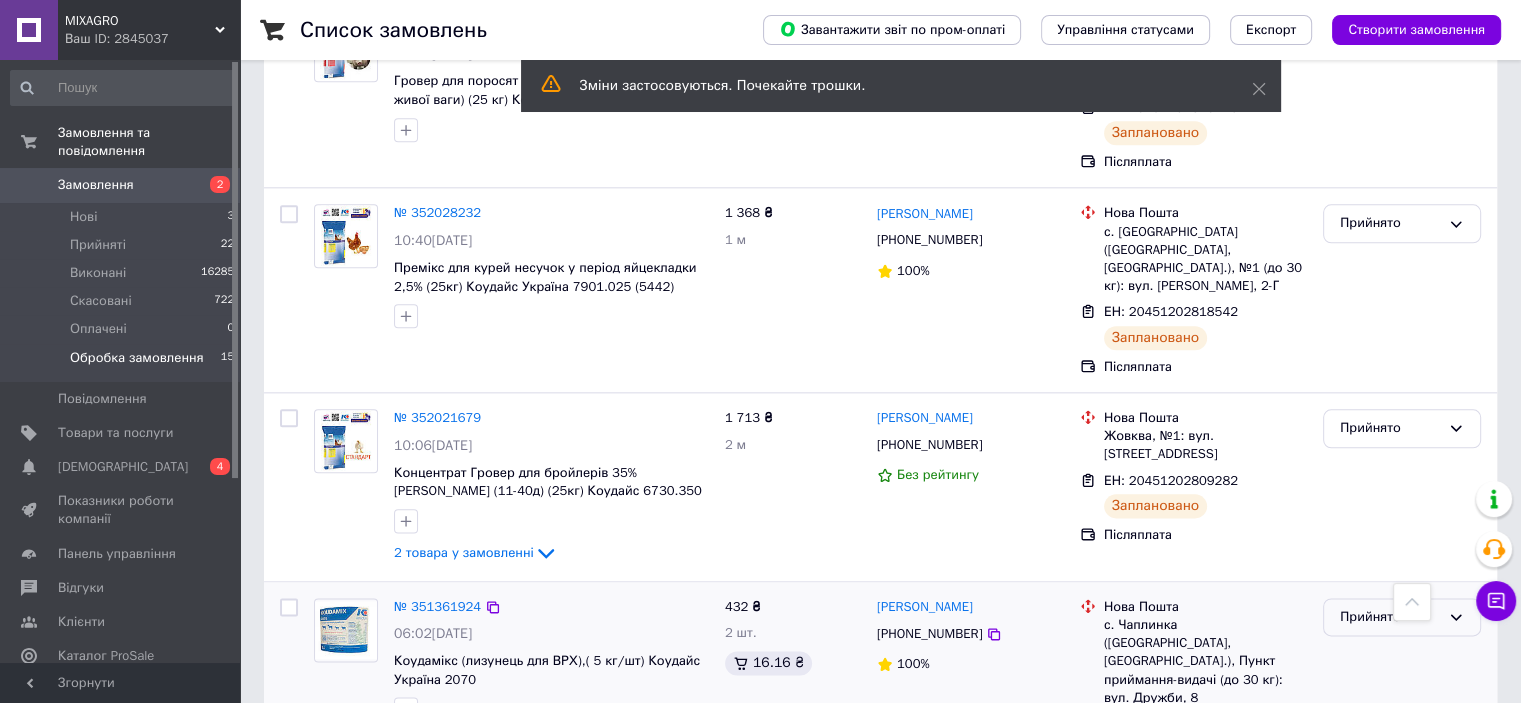 click on "Прийнято" at bounding box center [1402, 617] 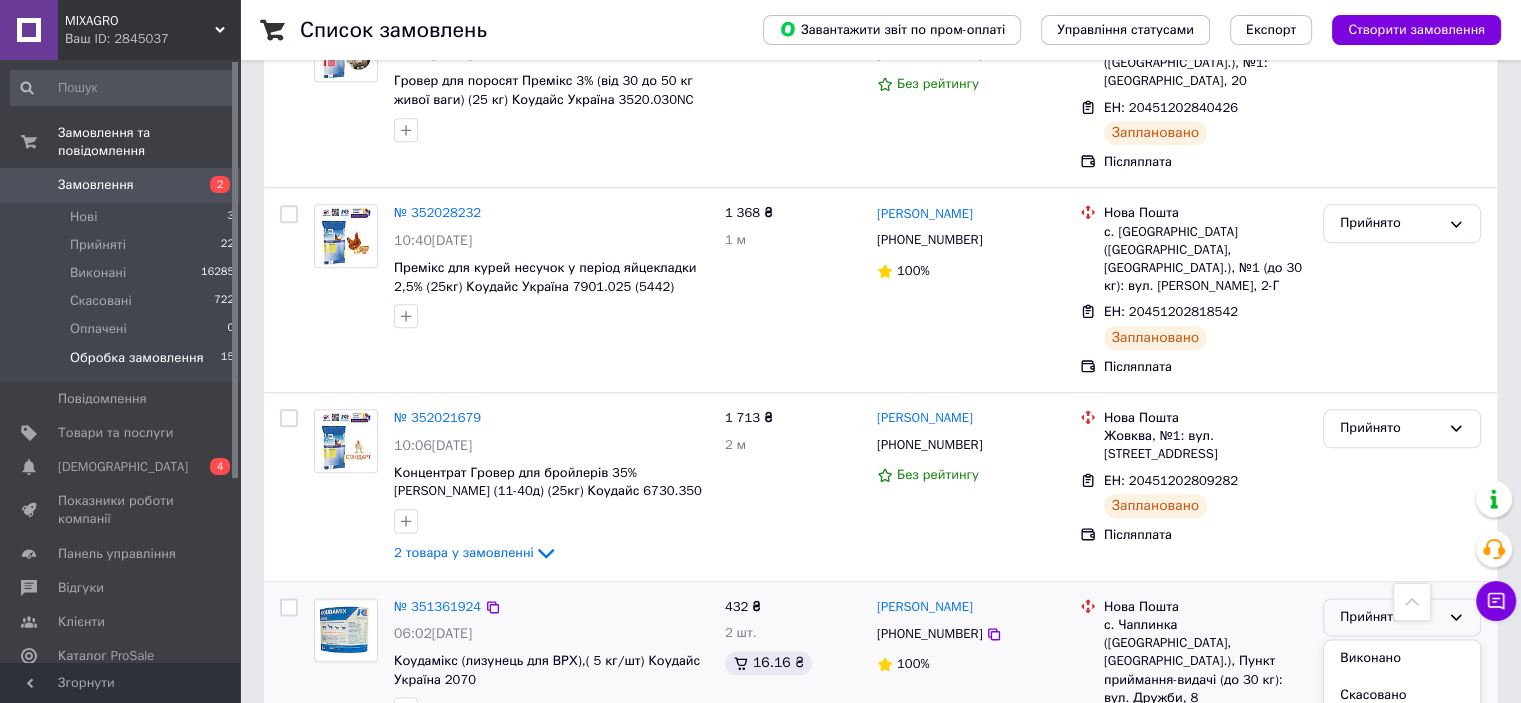 click on "Обробка замовлення" at bounding box center [1402, 778] 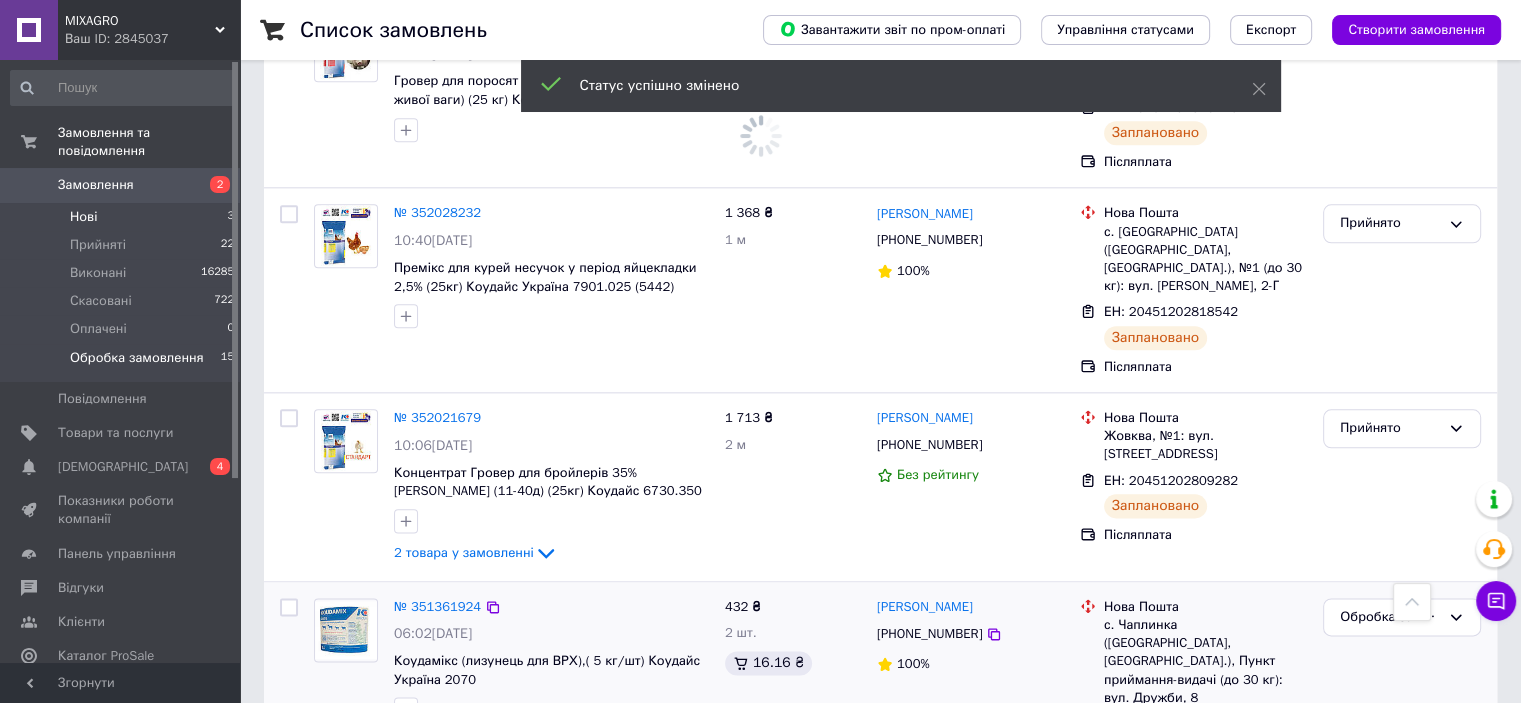 click on "Нові 3" at bounding box center [123, 217] 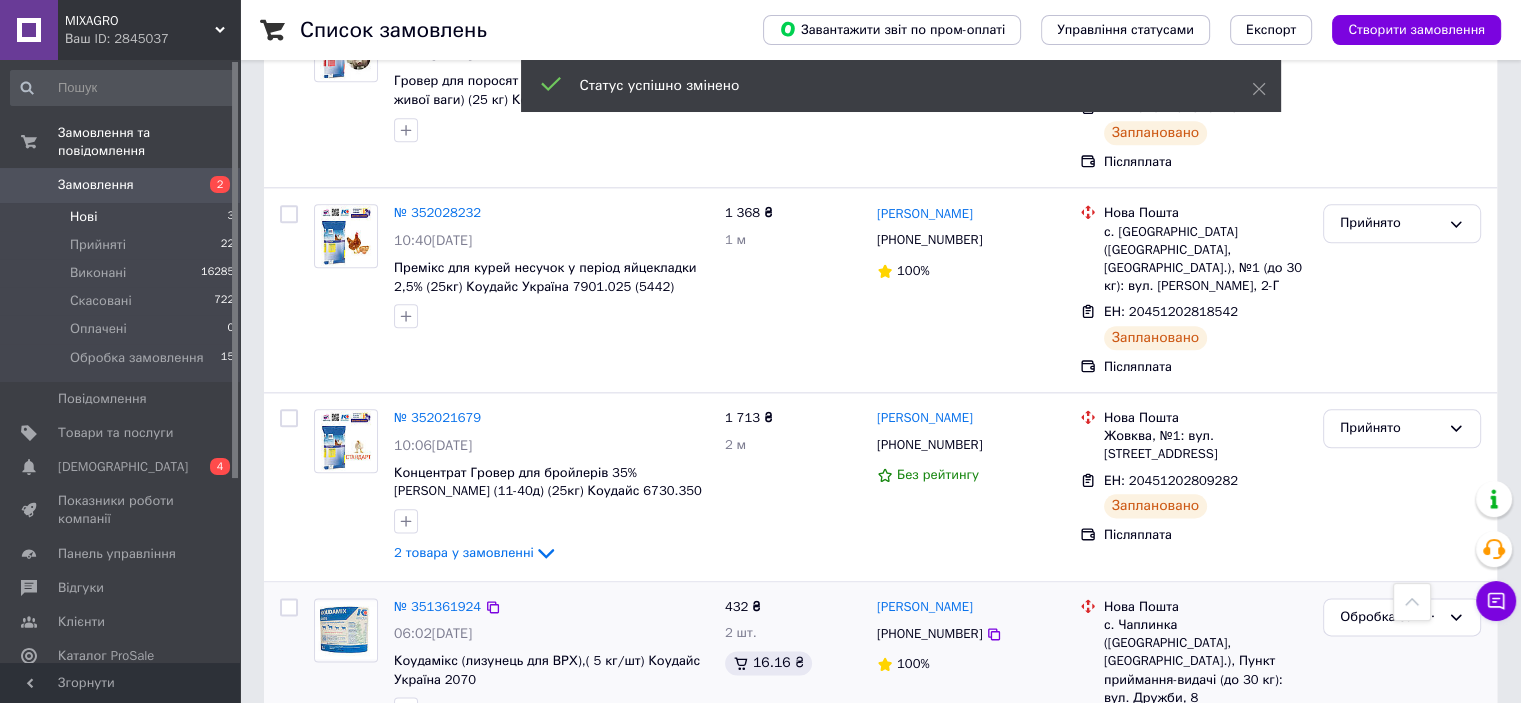 scroll, scrollTop: 0, scrollLeft: 0, axis: both 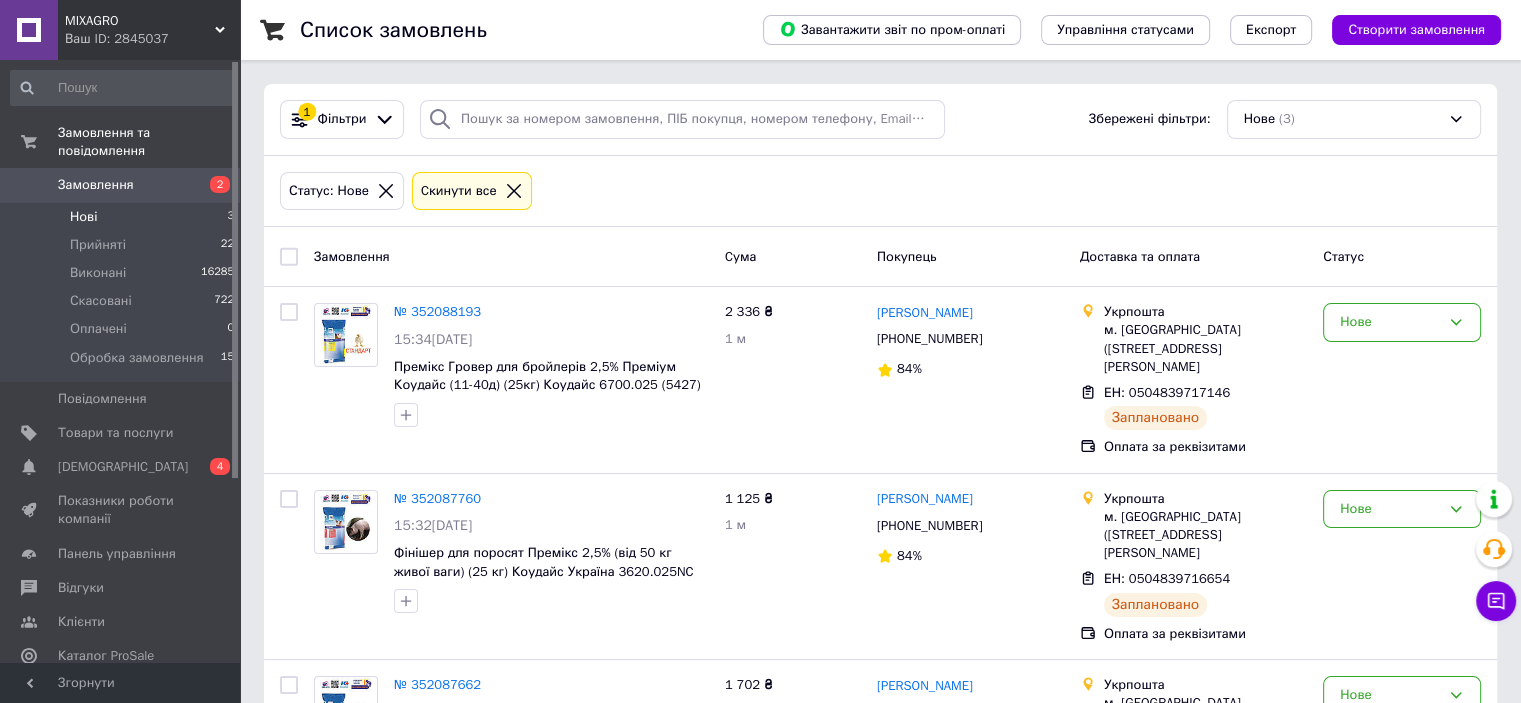 click at bounding box center (289, 257) 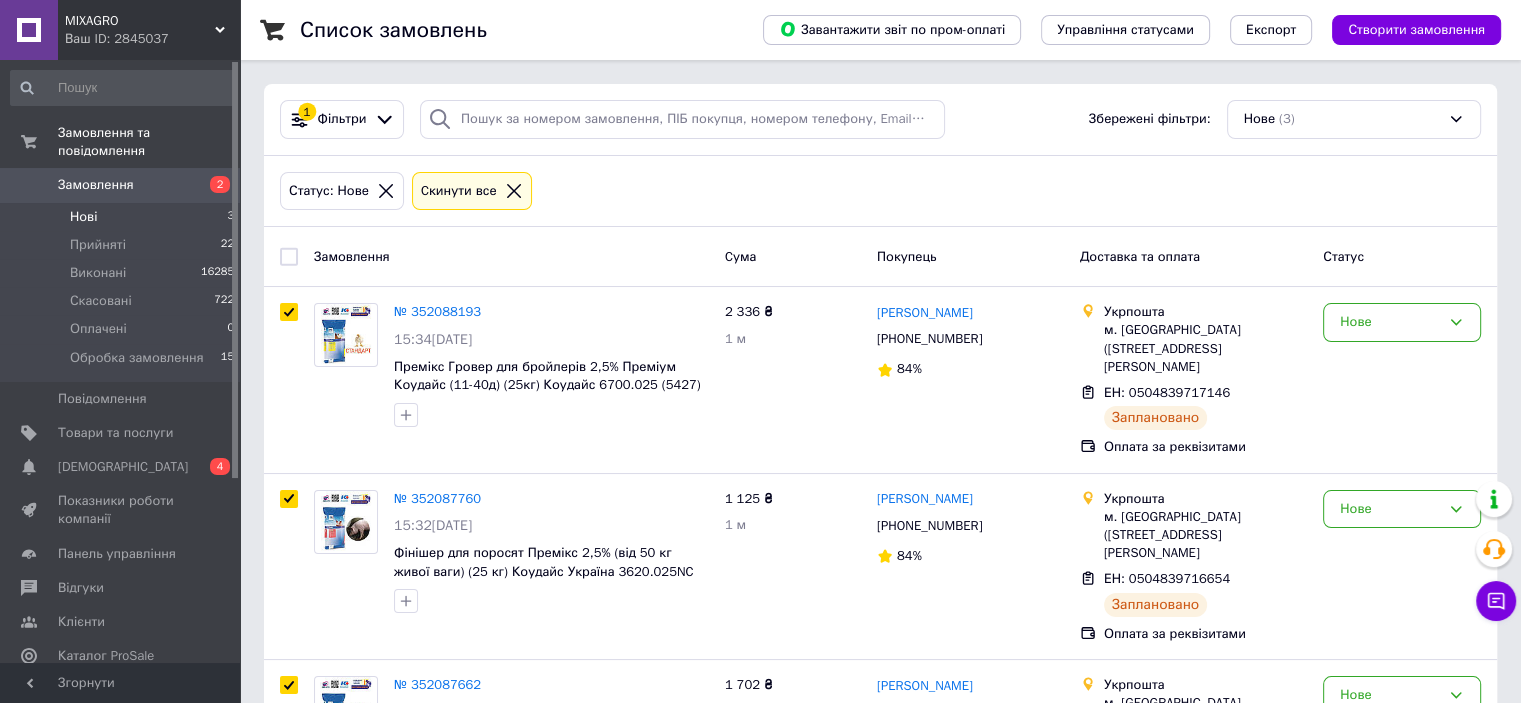 checkbox on "true" 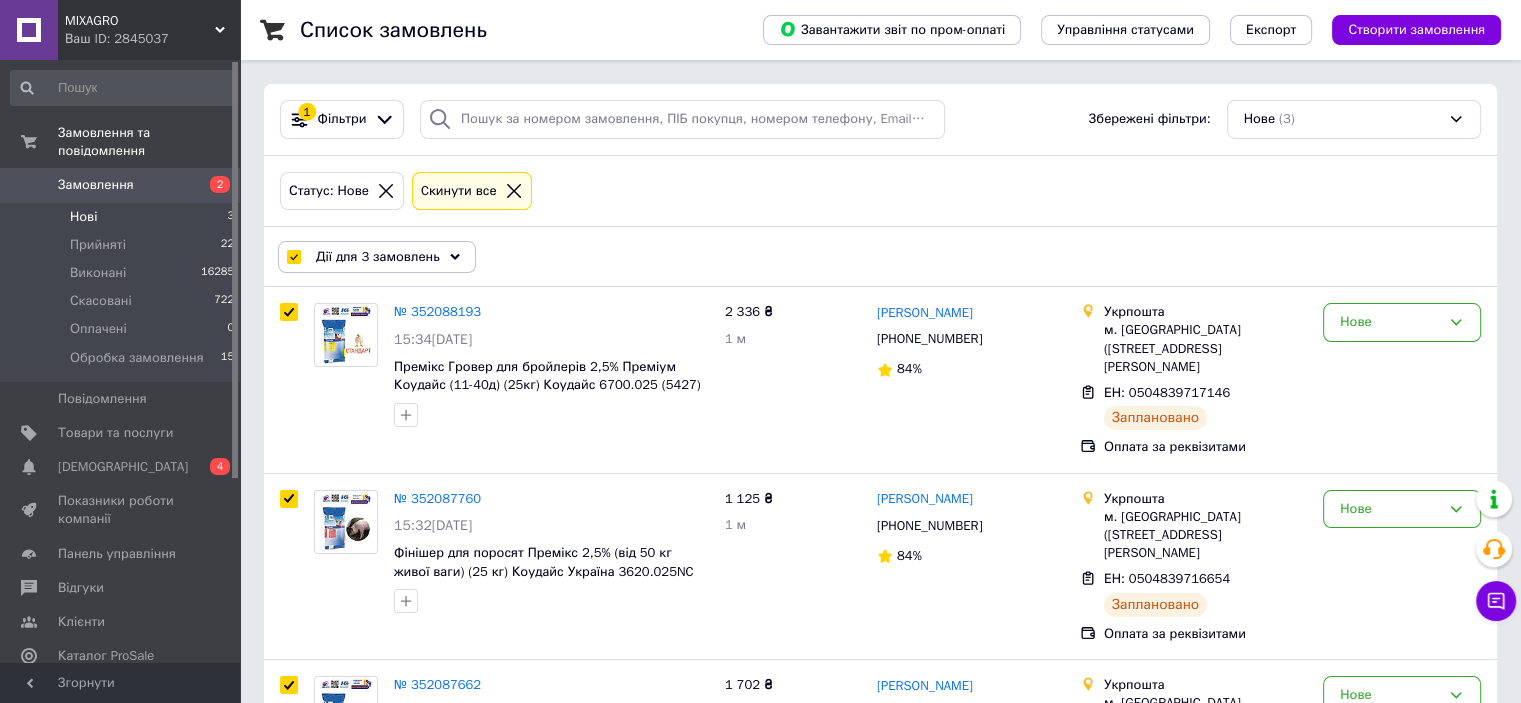 click on "Дії для 3 замовлень" at bounding box center [378, 257] 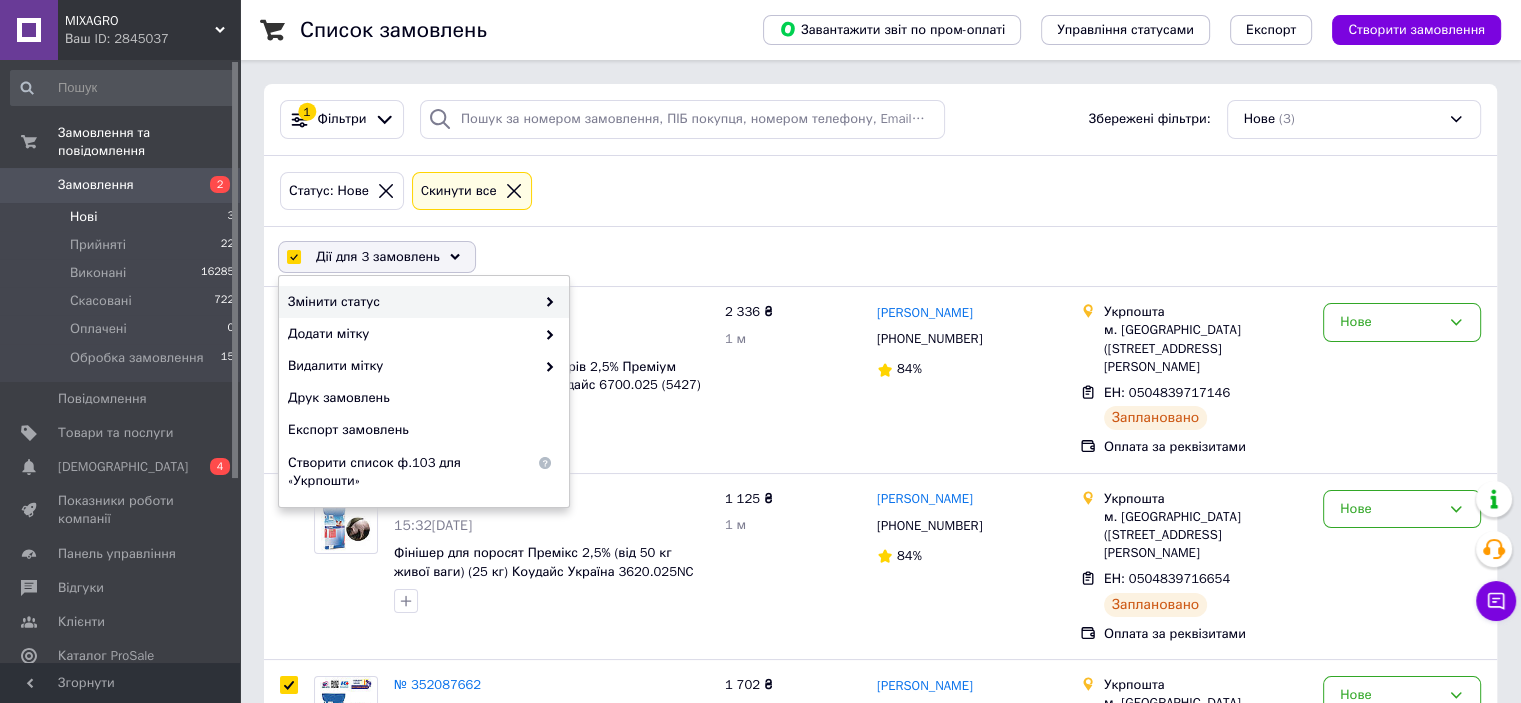 click on "Змінити статус" at bounding box center [411, 302] 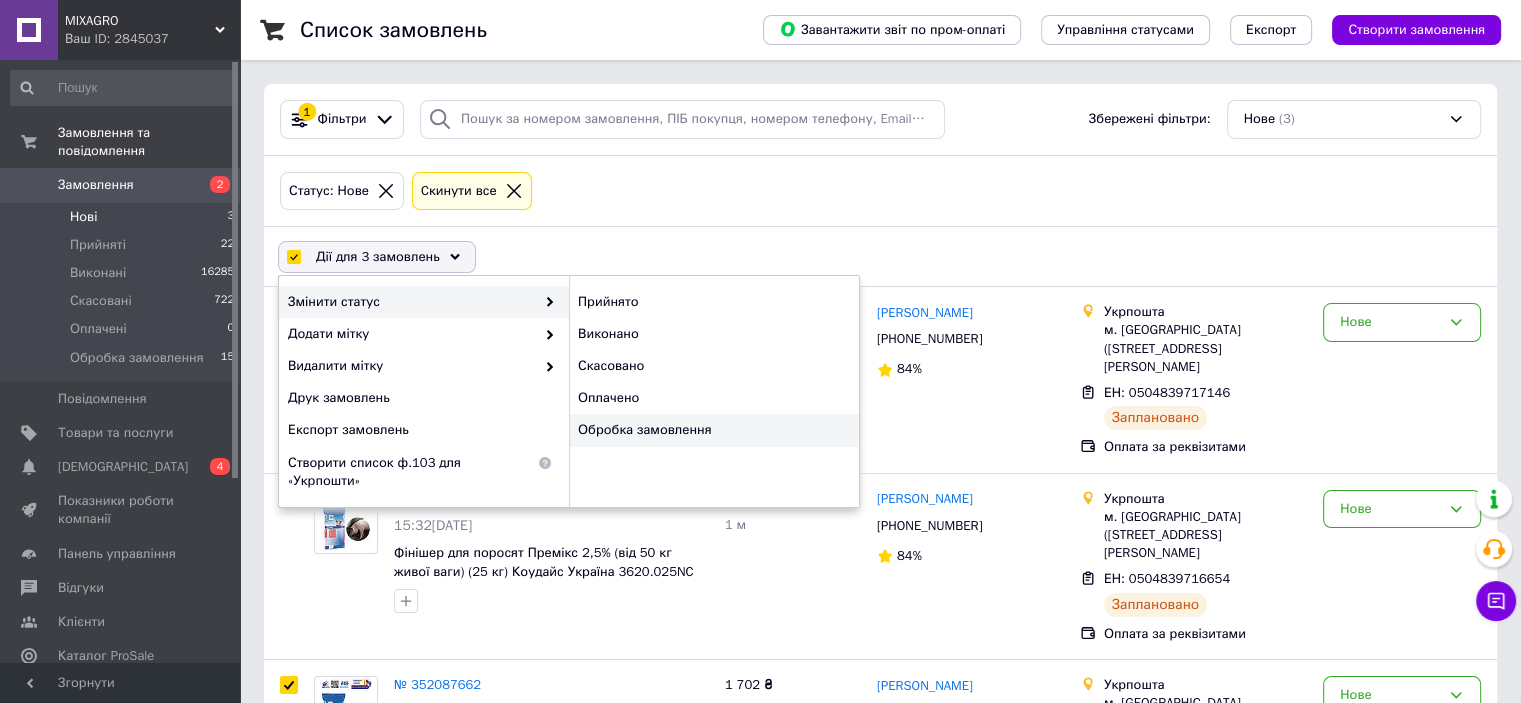 click on "Обробка замовлення" at bounding box center (714, 430) 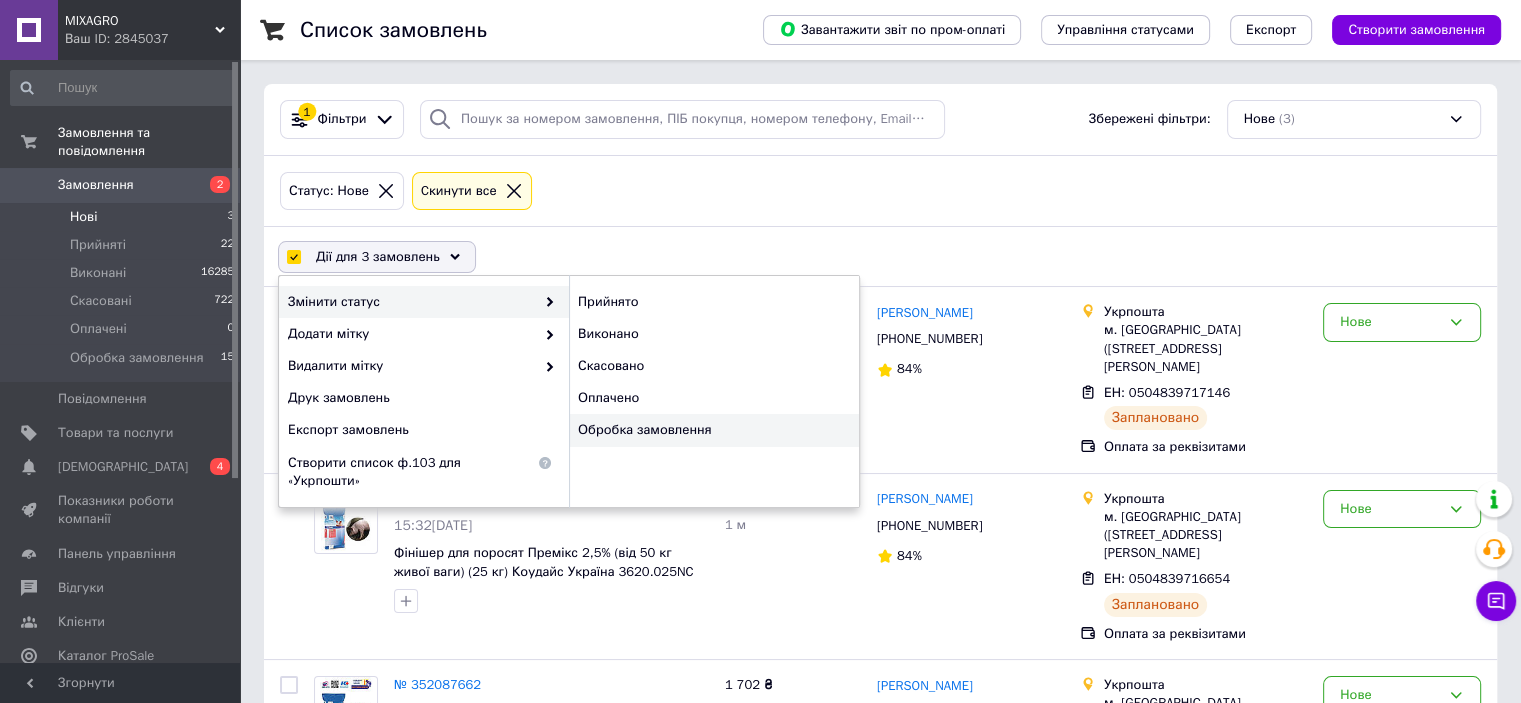 checkbox on "false" 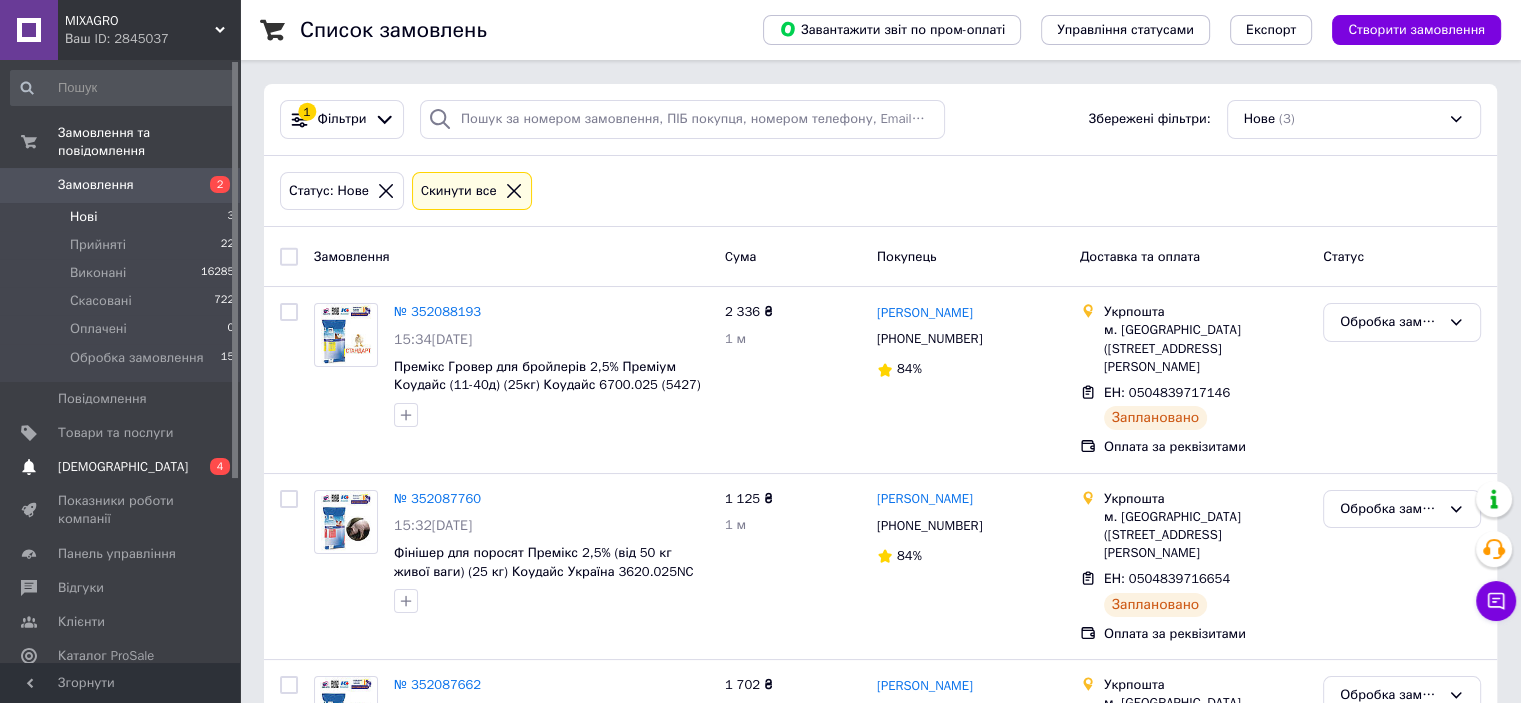 click on "[DEMOGRAPHIC_DATA]" at bounding box center [121, 467] 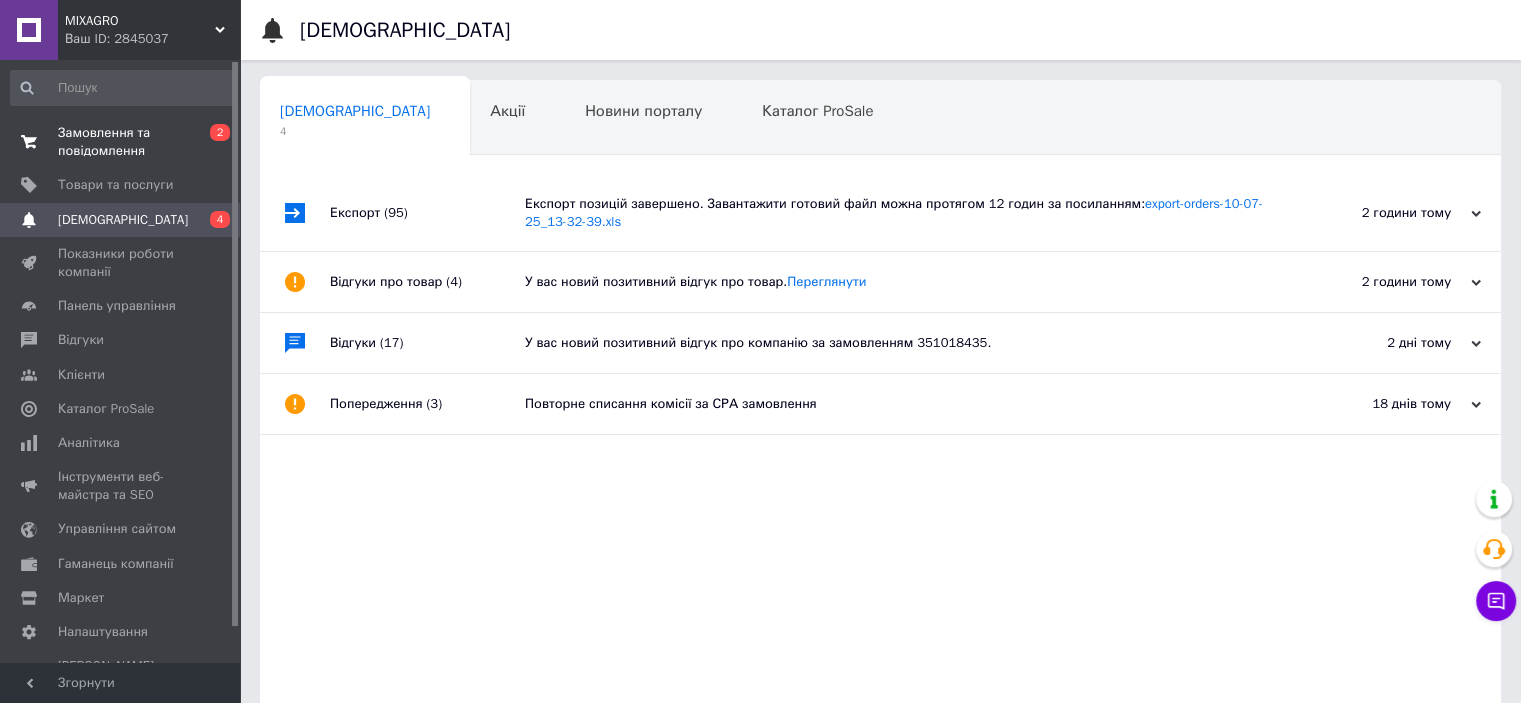 click on "Замовлення та повідомлення" at bounding box center (121, 142) 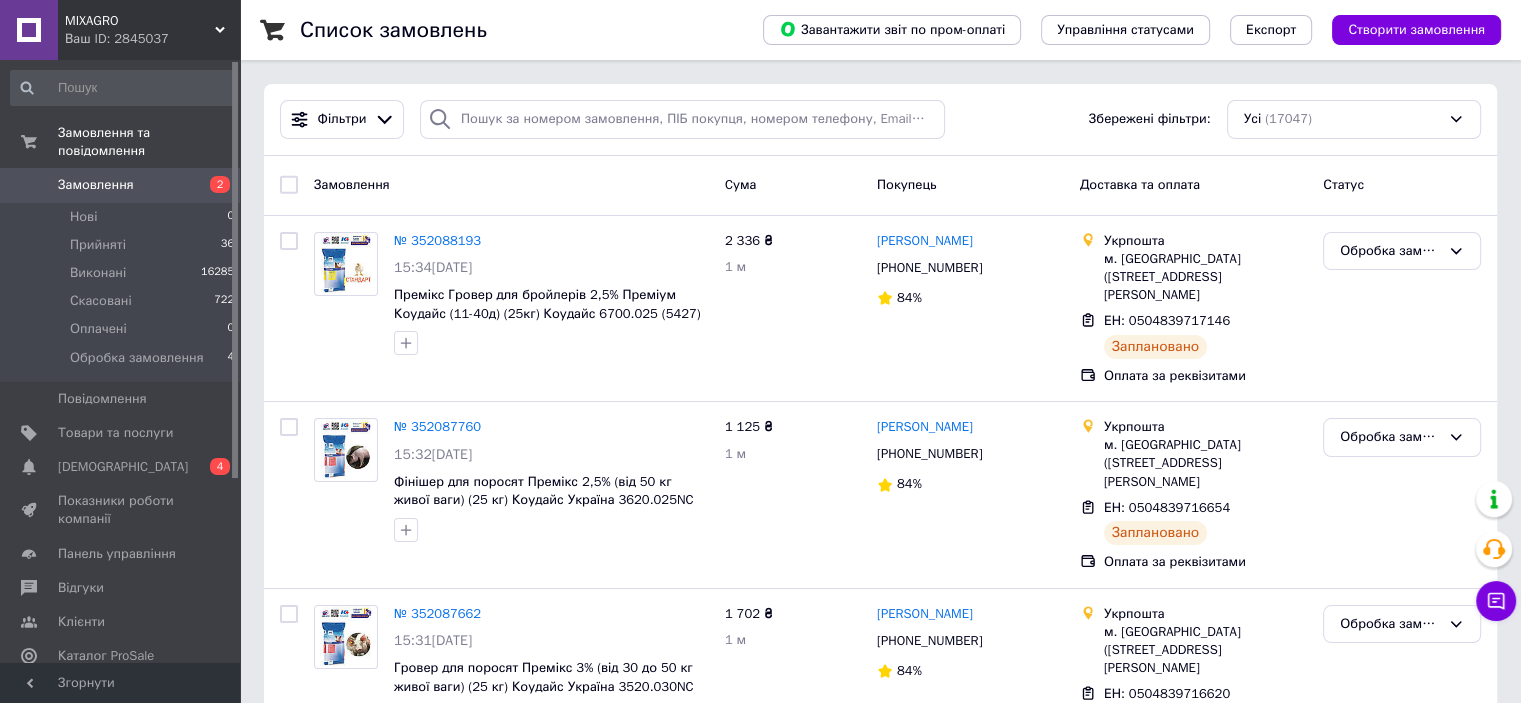 click on "Замовлення" at bounding box center (121, 185) 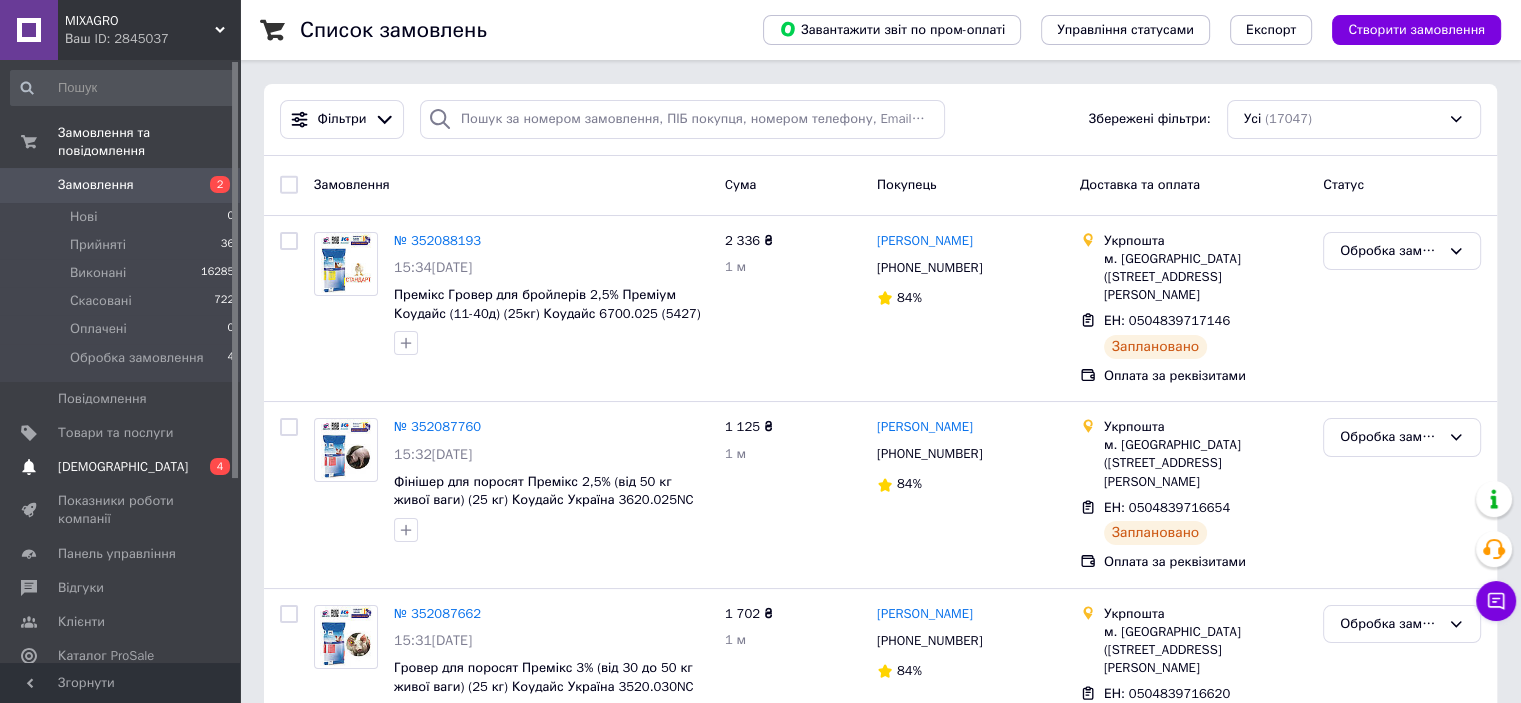 click on "[DEMOGRAPHIC_DATA]" at bounding box center (121, 467) 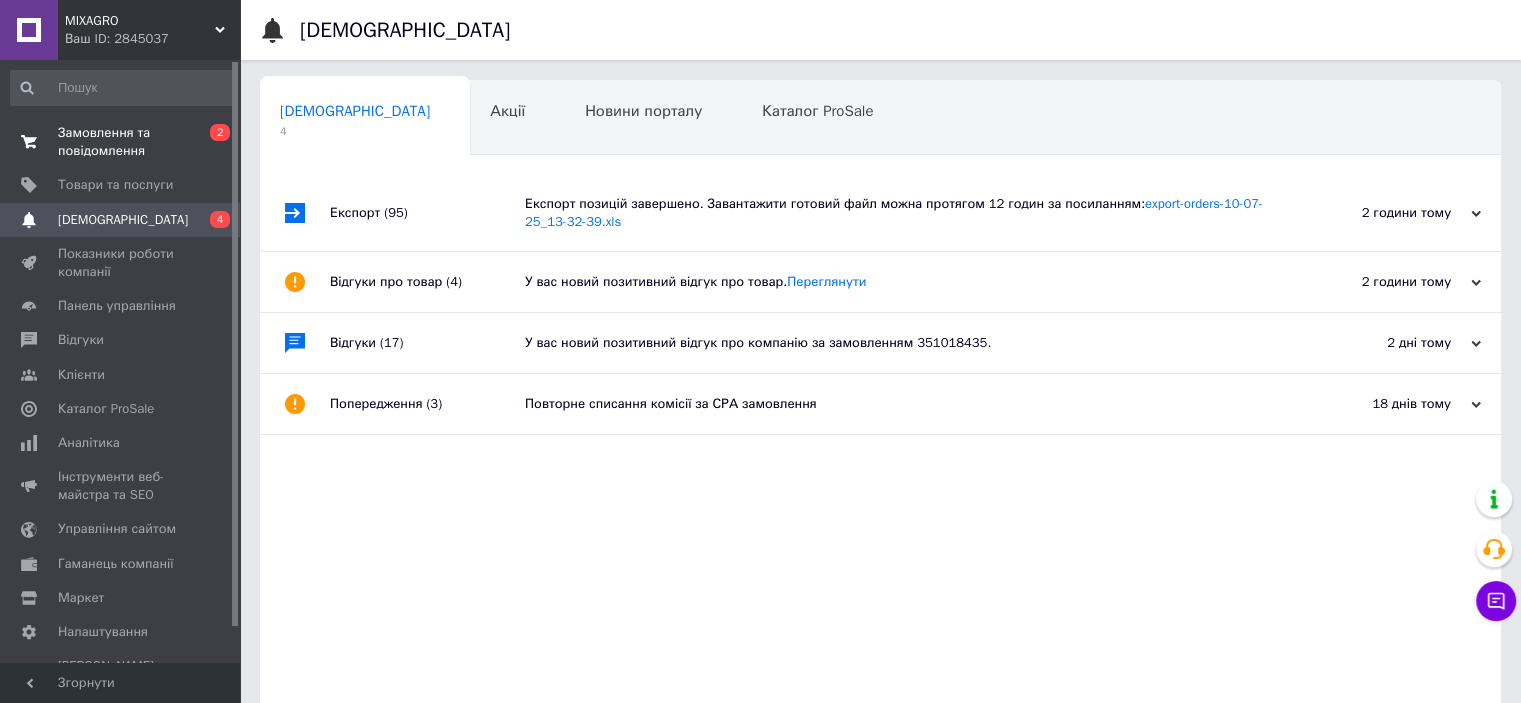click on "Замовлення та повідомлення" at bounding box center (121, 142) 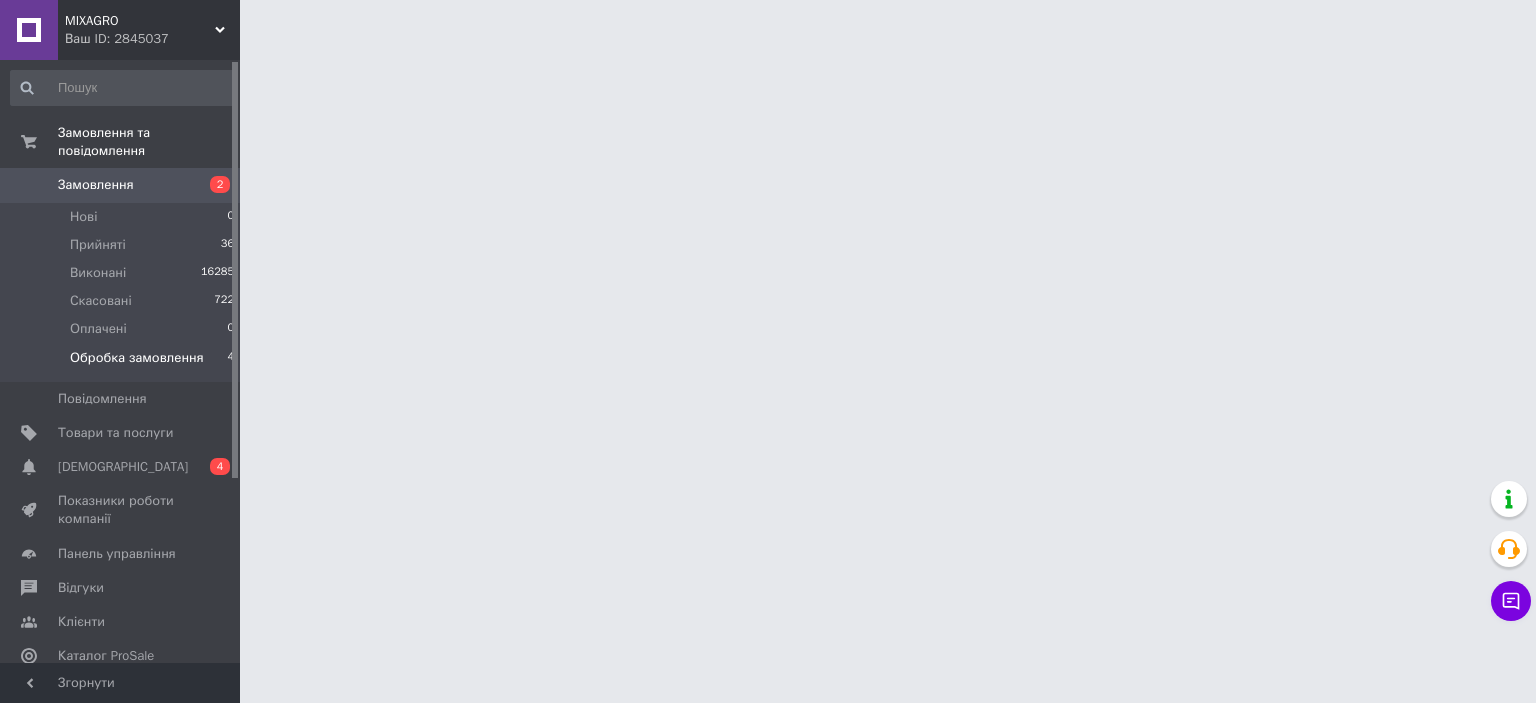 click on "Обробка замовлення 4" at bounding box center [123, 363] 